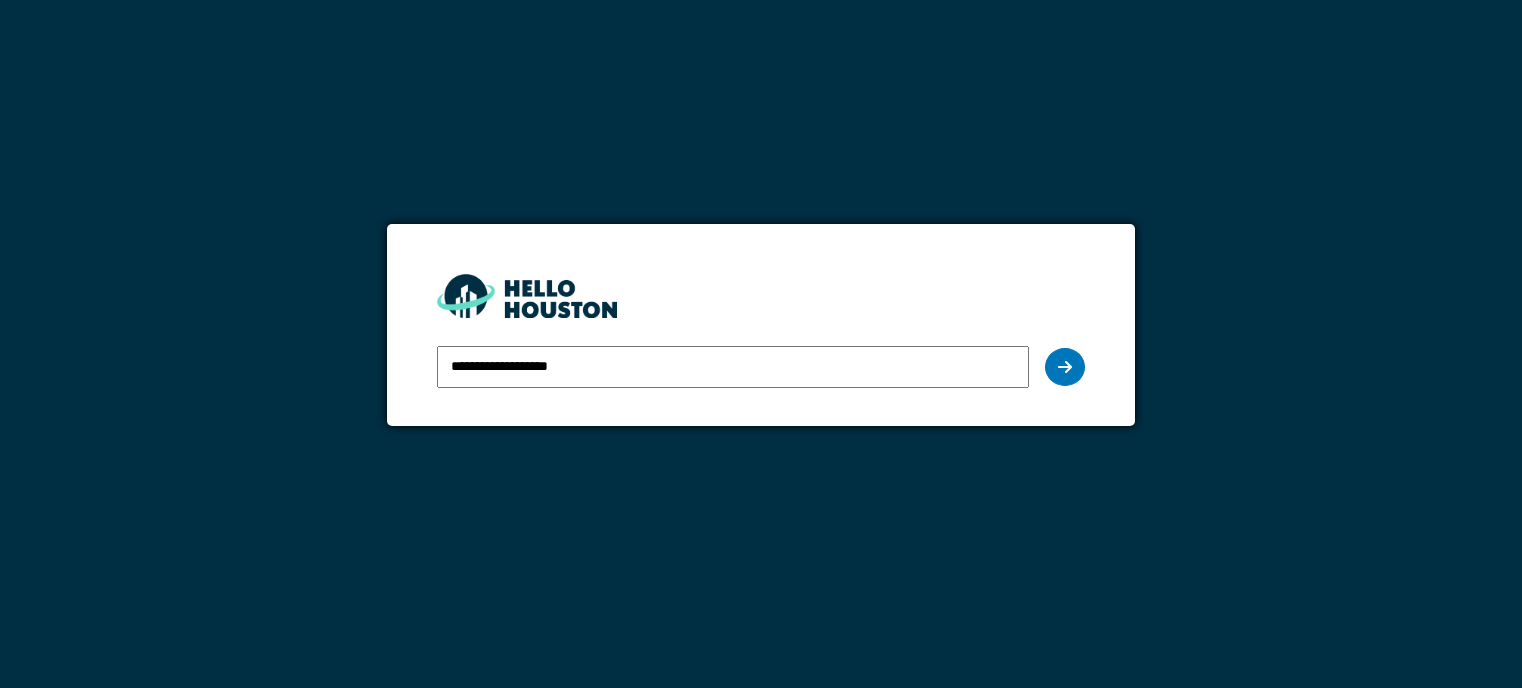 scroll, scrollTop: 0, scrollLeft: 0, axis: both 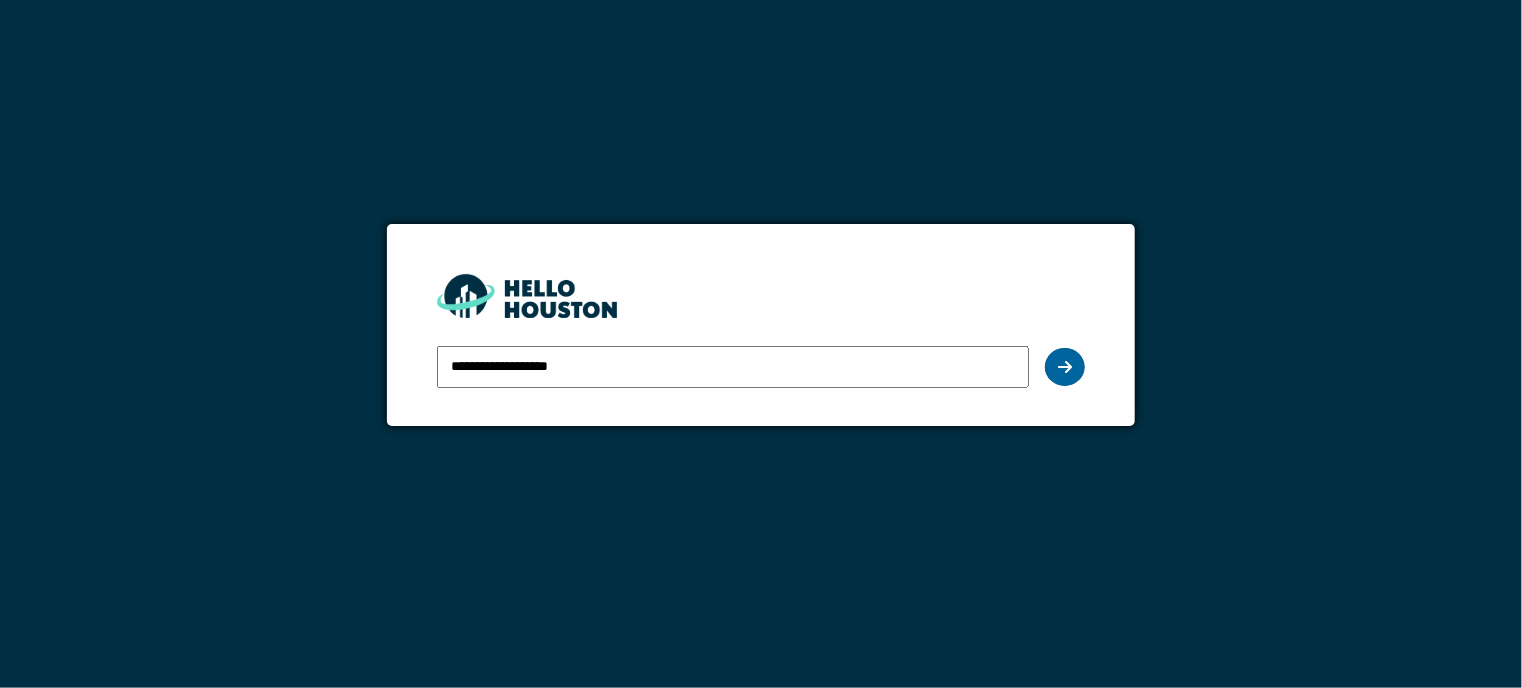 click at bounding box center (1065, 367) 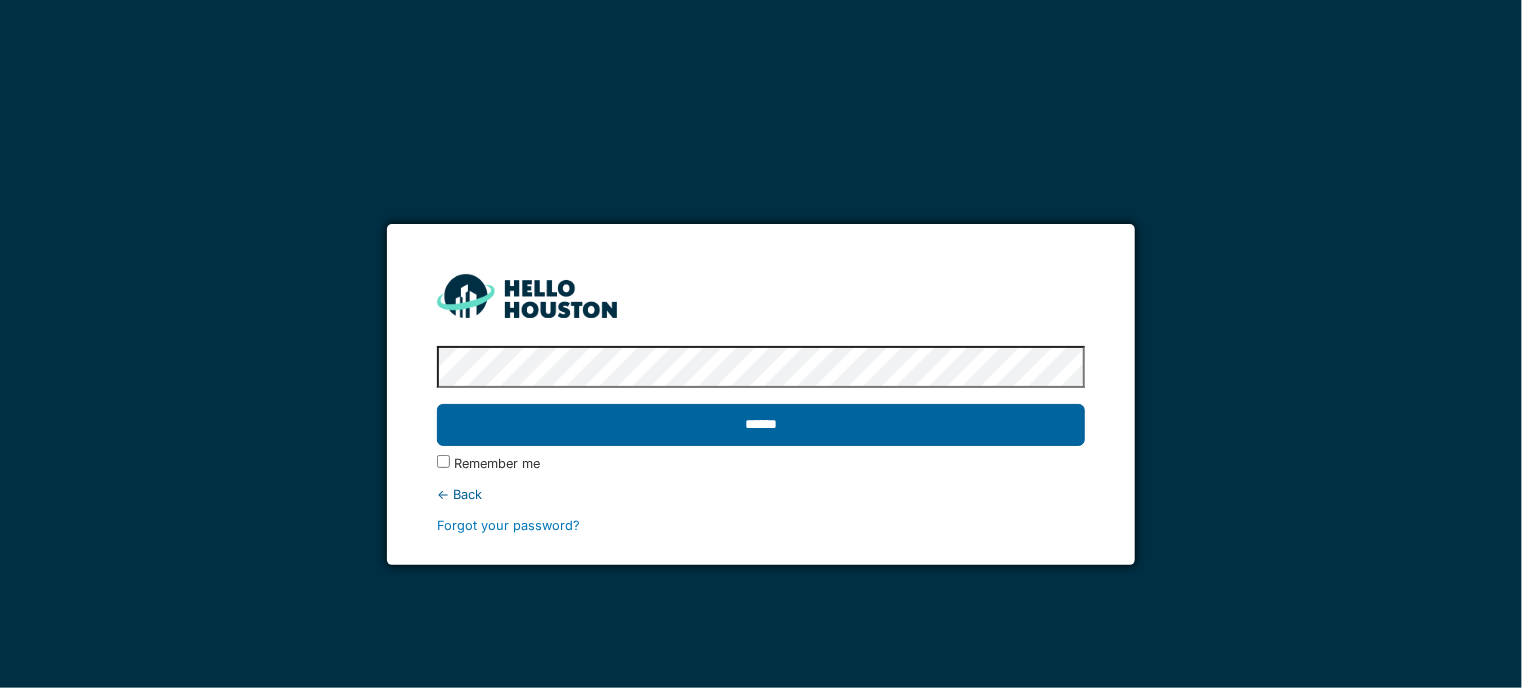 click on "******" at bounding box center (761, 425) 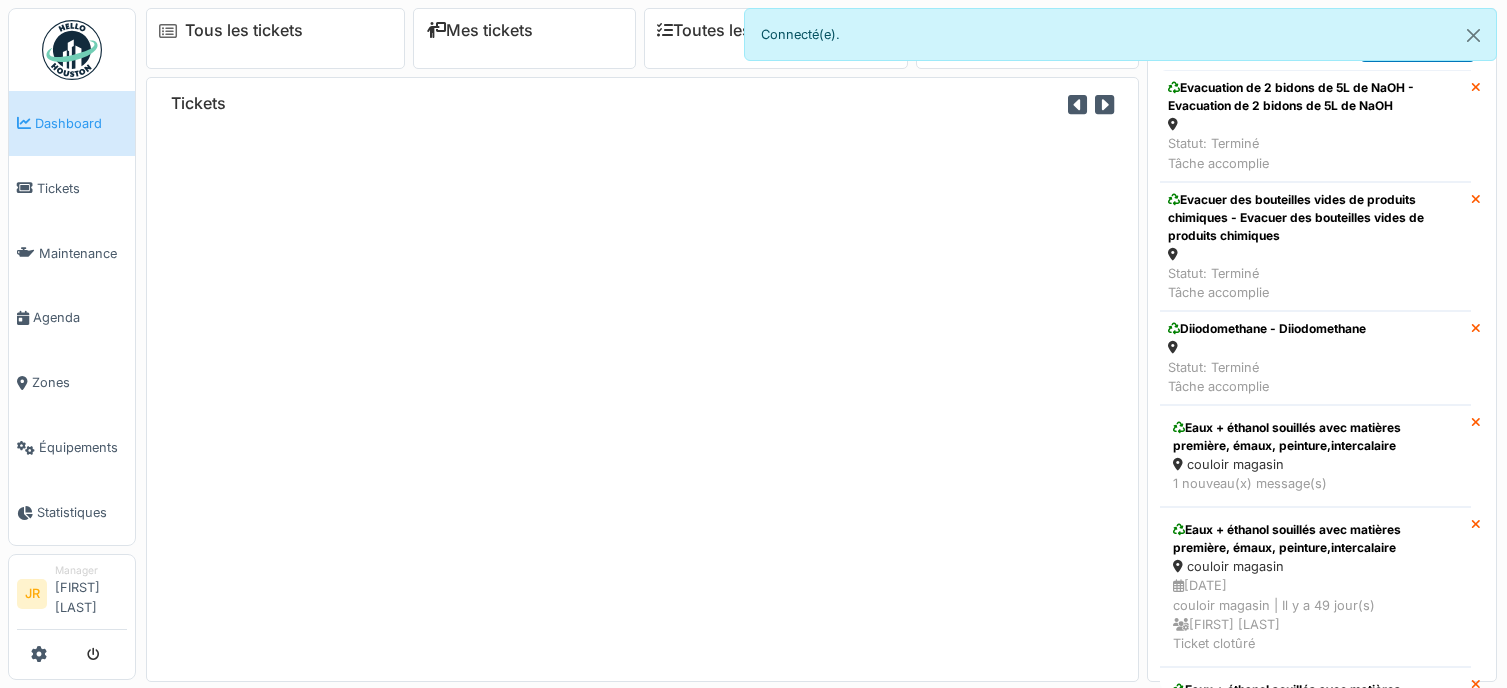 scroll, scrollTop: 0, scrollLeft: 0, axis: both 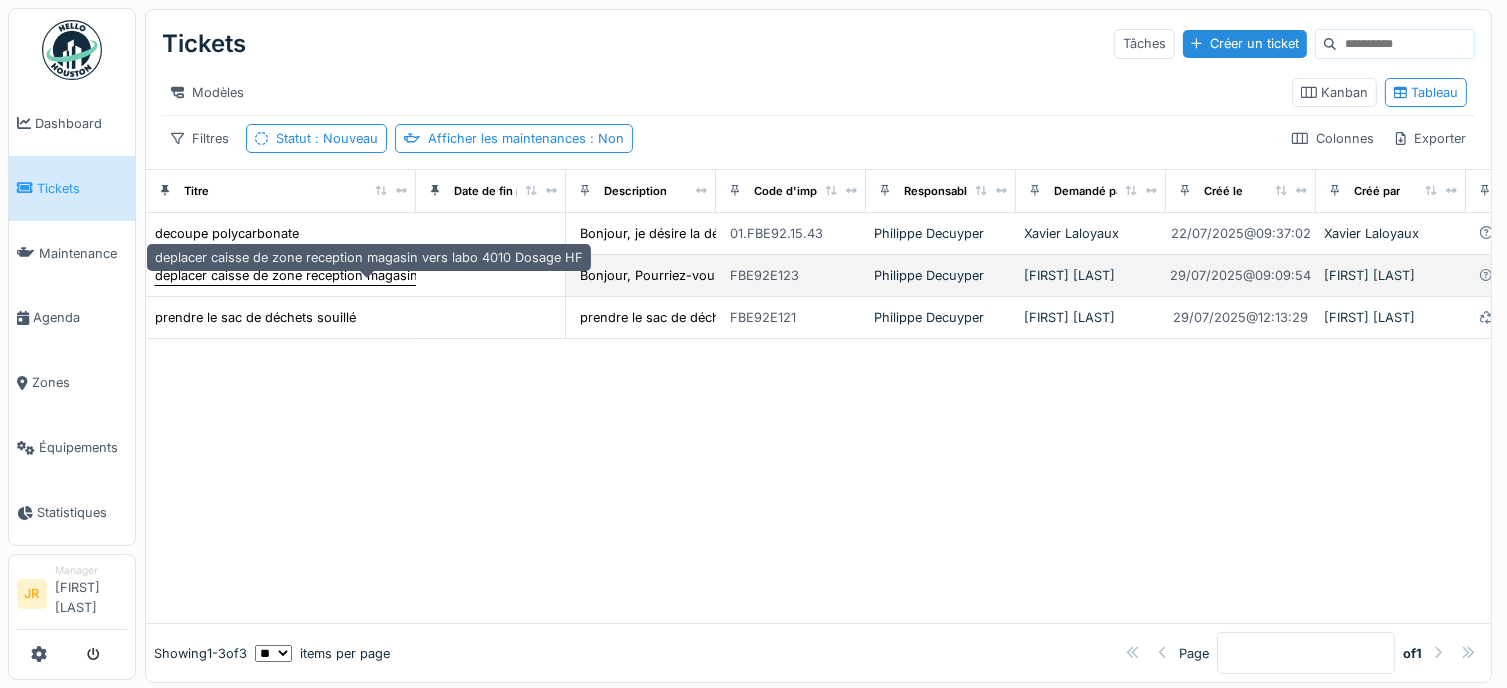 click on "deplacer caisse de zone reception magasin vers labo 4010	Dosage HF" at bounding box center [369, 275] 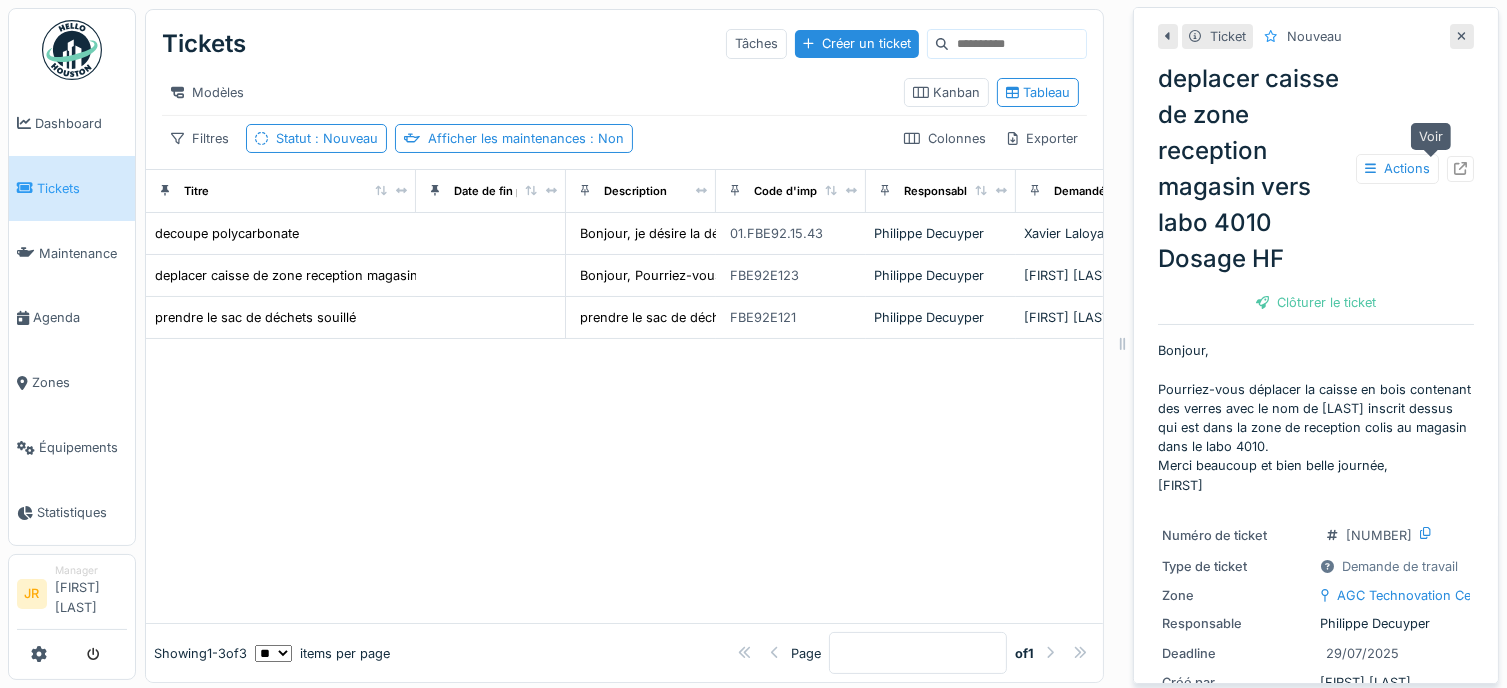 click at bounding box center [1460, 168] 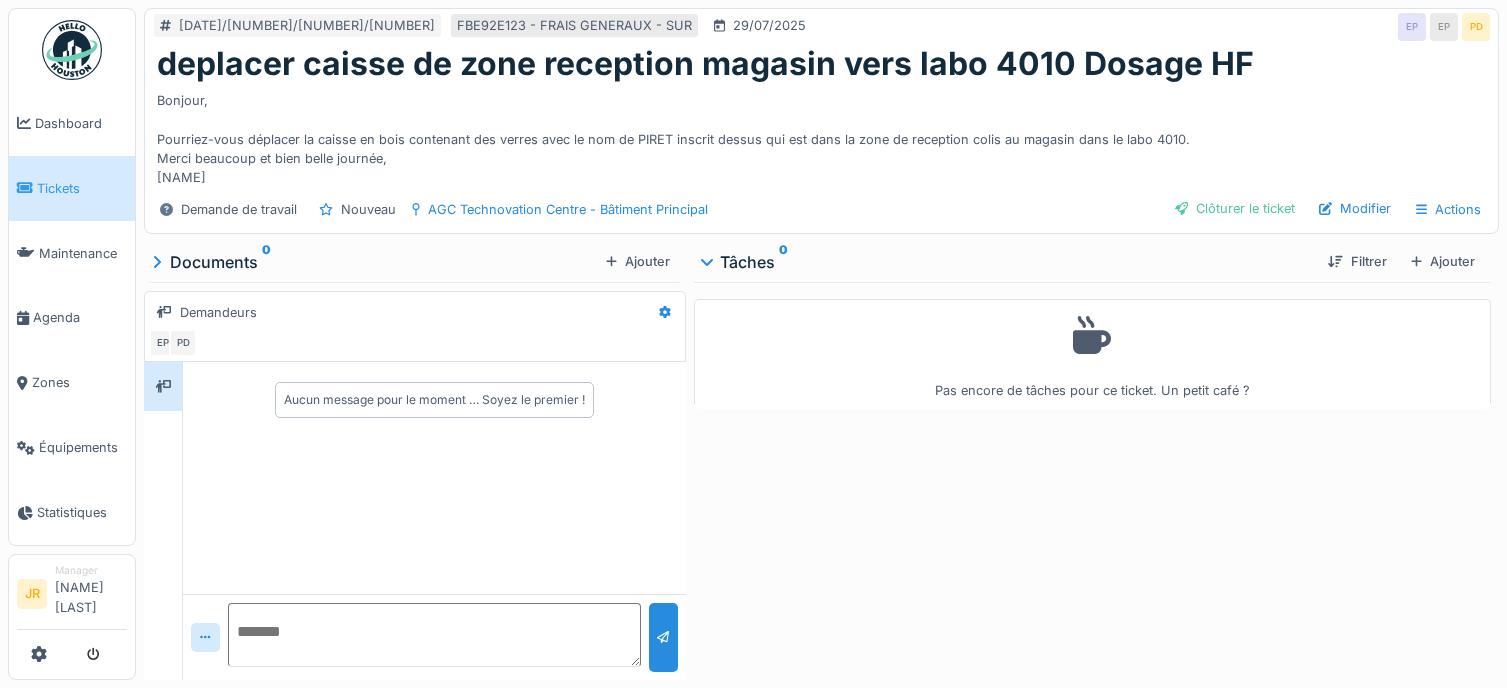 scroll, scrollTop: 0, scrollLeft: 0, axis: both 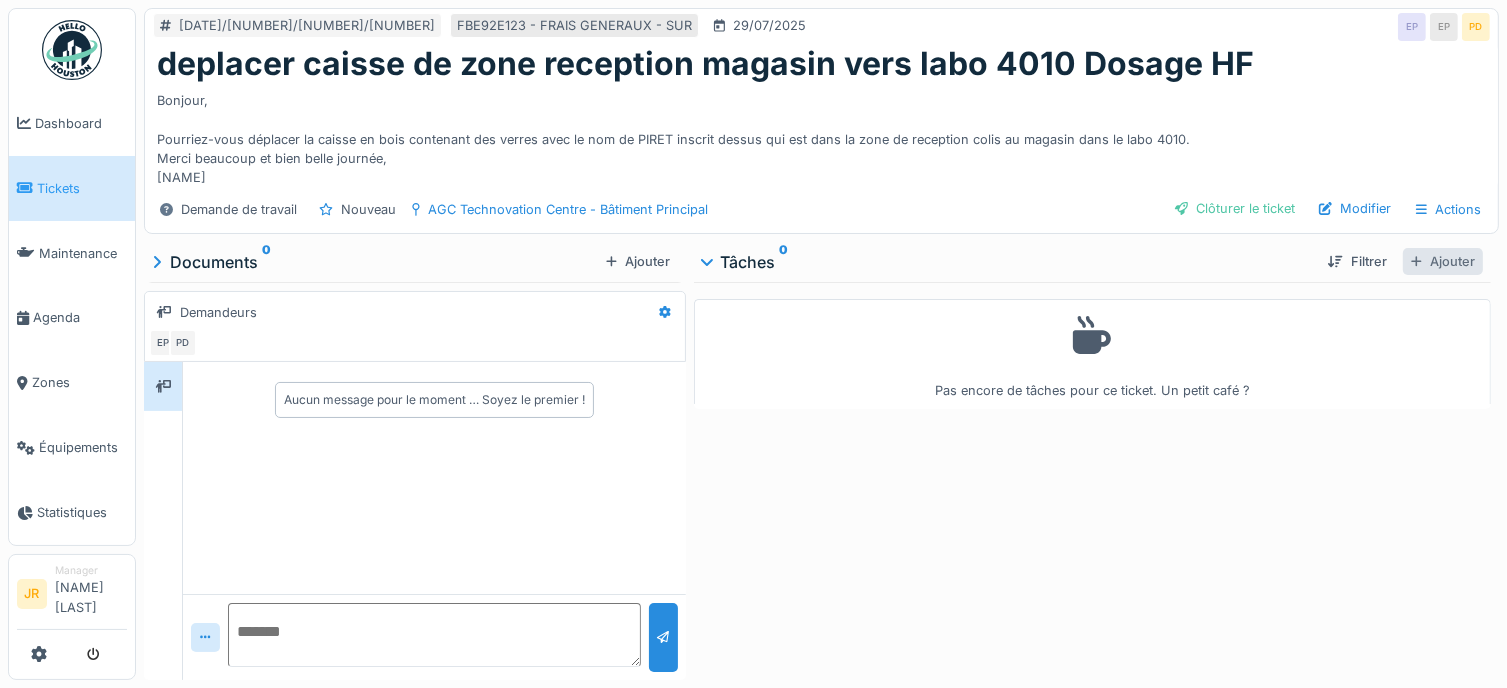 click on "Ajouter" at bounding box center [1443, 261] 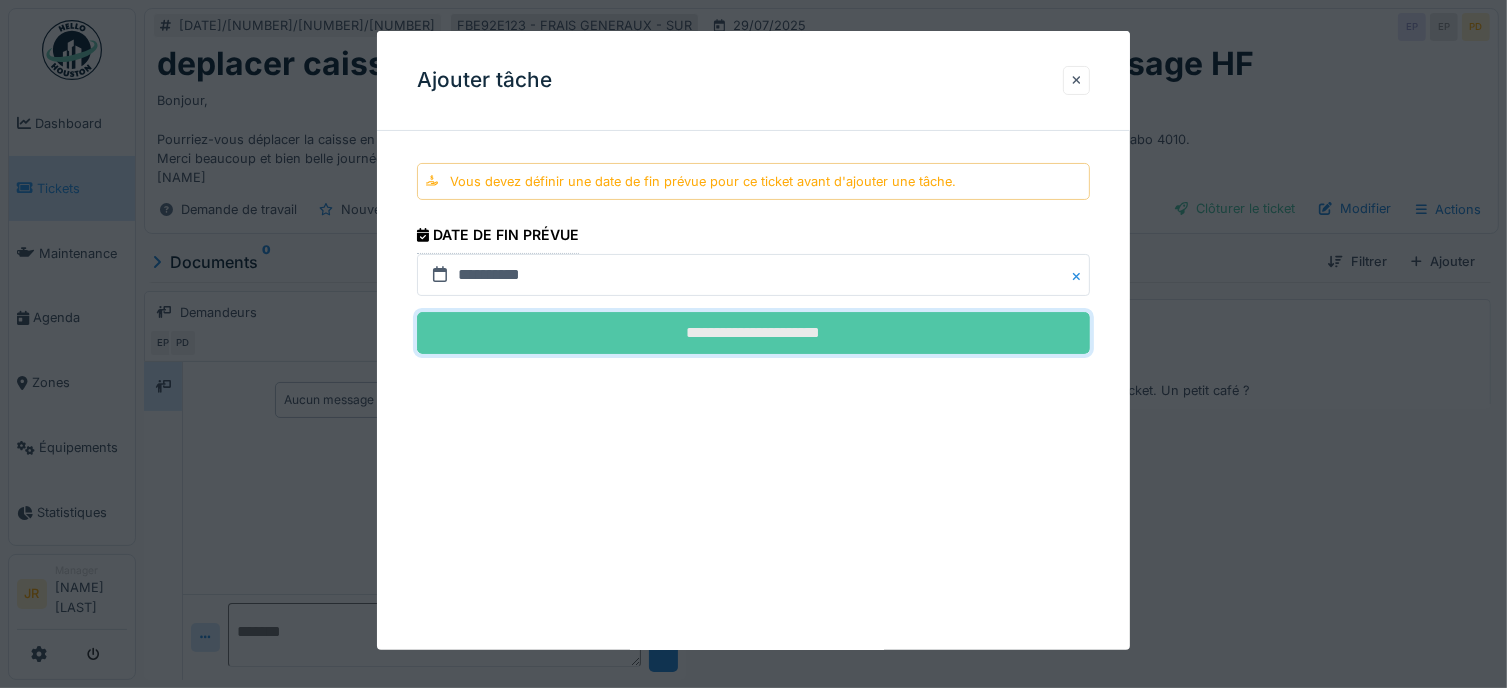 click on "**********" at bounding box center [754, 333] 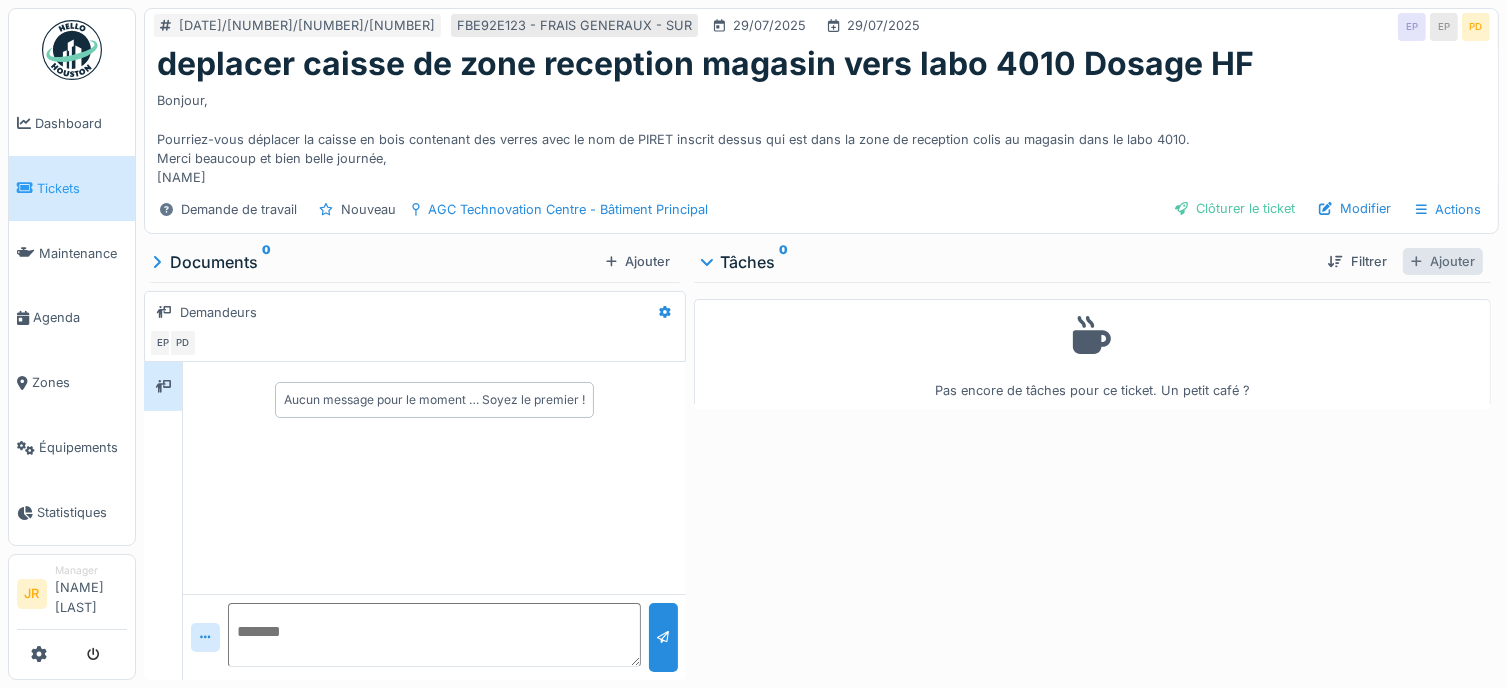 click on "Ajouter" at bounding box center (1443, 261) 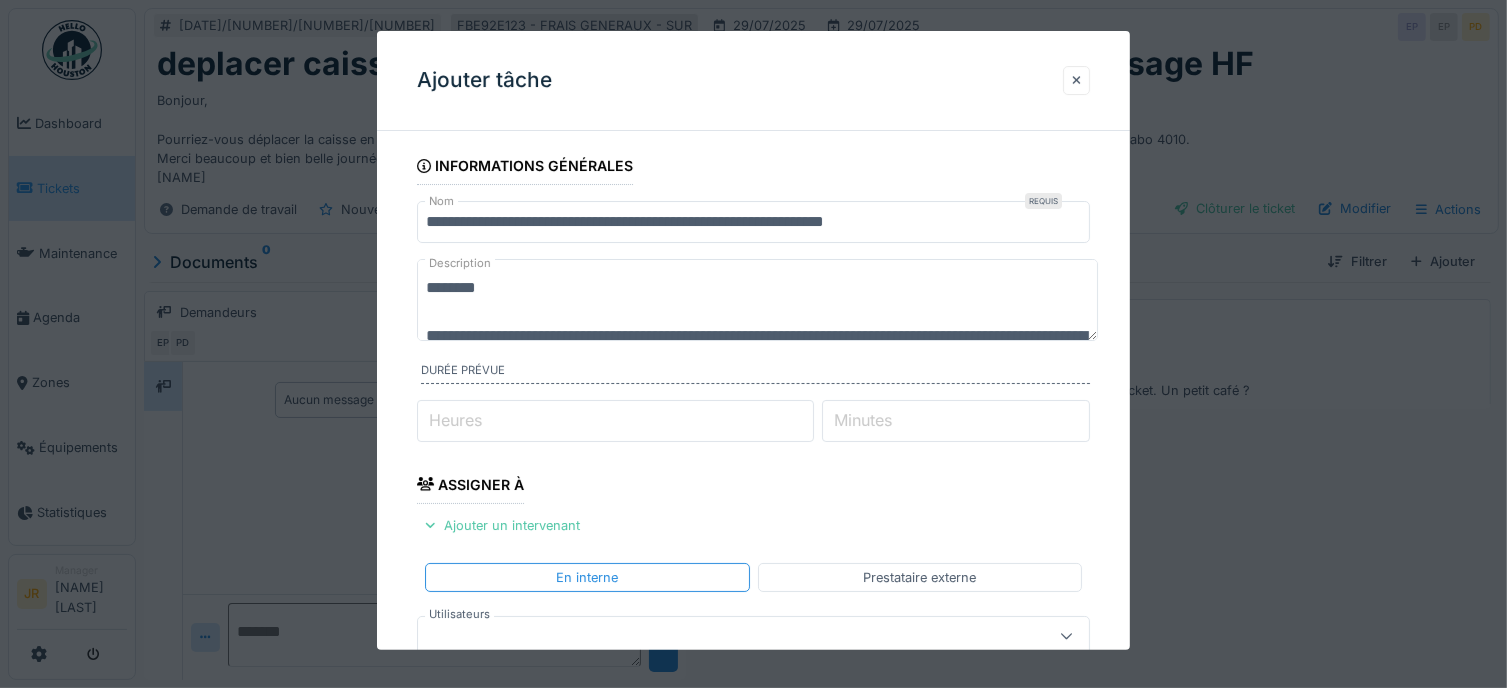 scroll, scrollTop: 15, scrollLeft: 0, axis: vertical 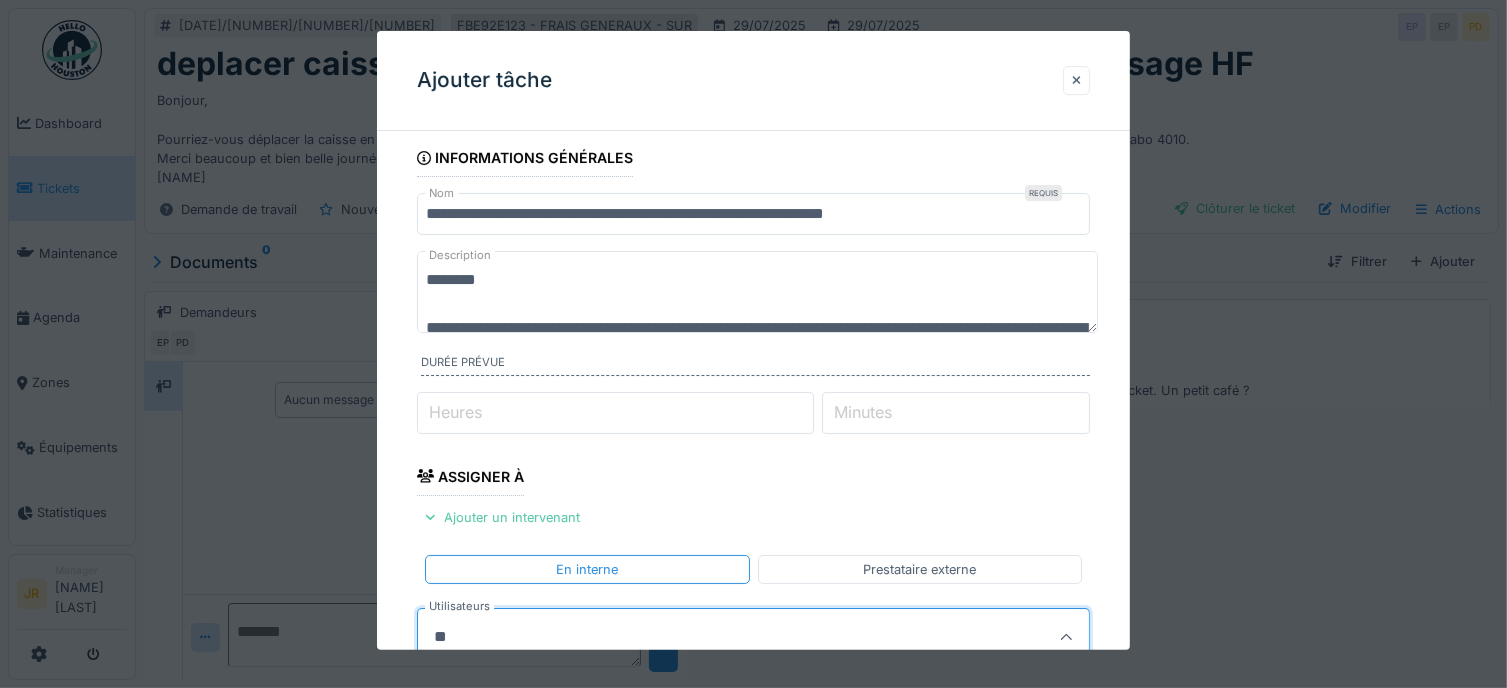 type on "**" 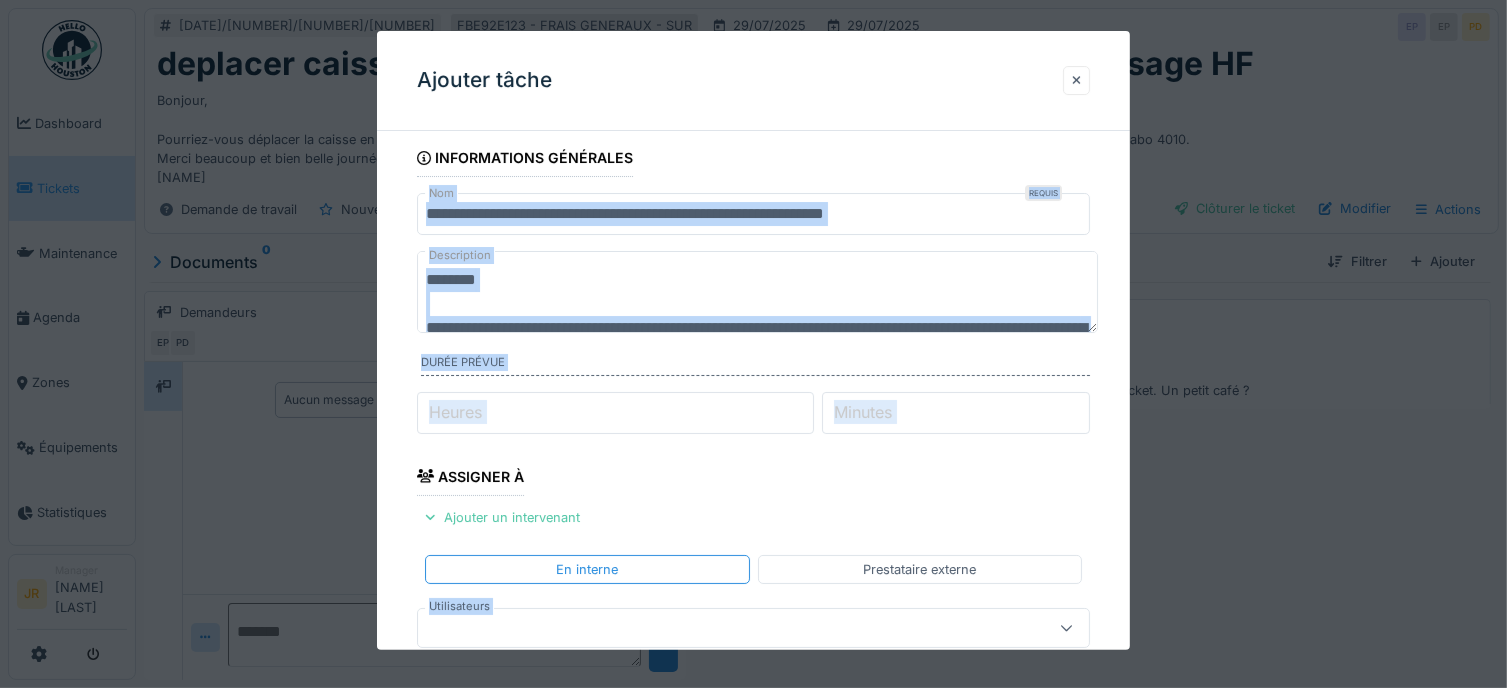drag, startPoint x: 1050, startPoint y: 22, endPoint x: 1066, endPoint y: -42, distance: 65.96969 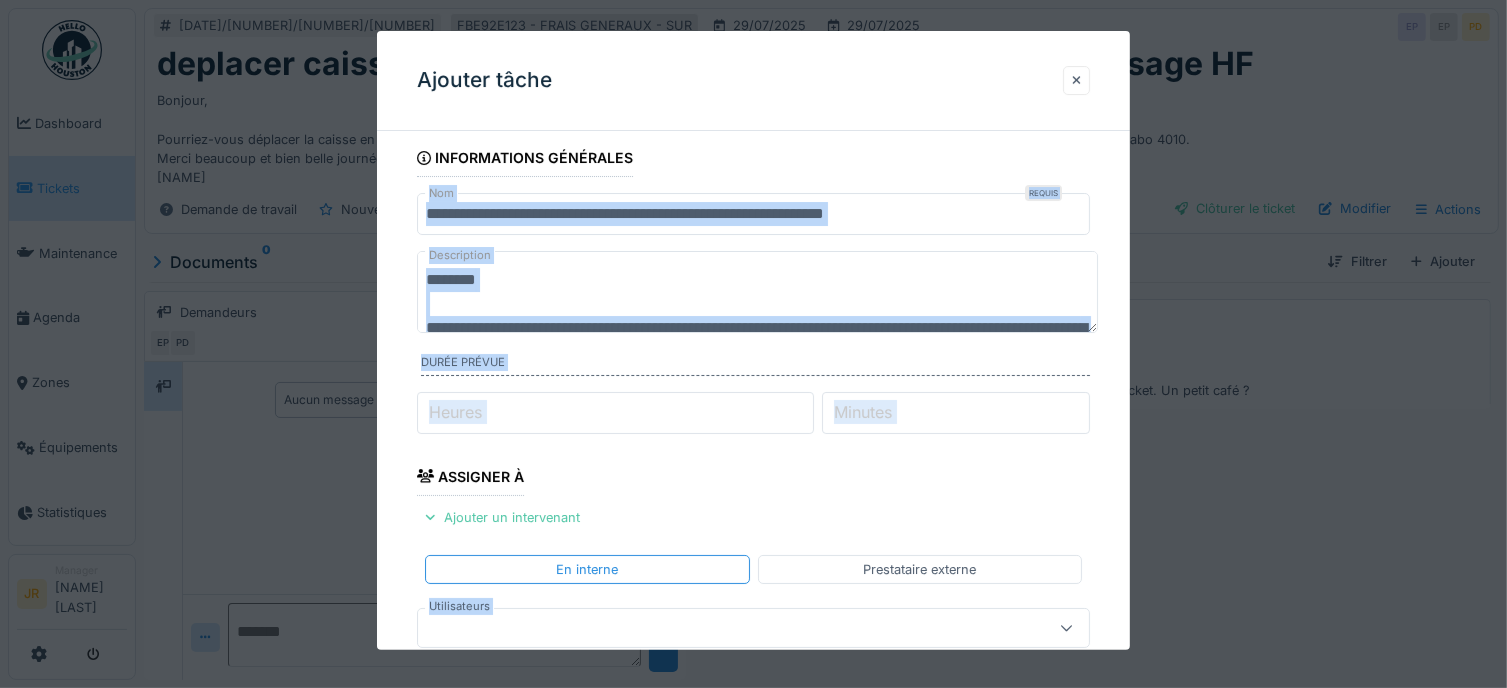 click on "Dashboard
Tickets
Maintenance
Agenda
Zones
Équipements
Statistiques
JR
Manager
Jean Rigaud" at bounding box center [753, 344] 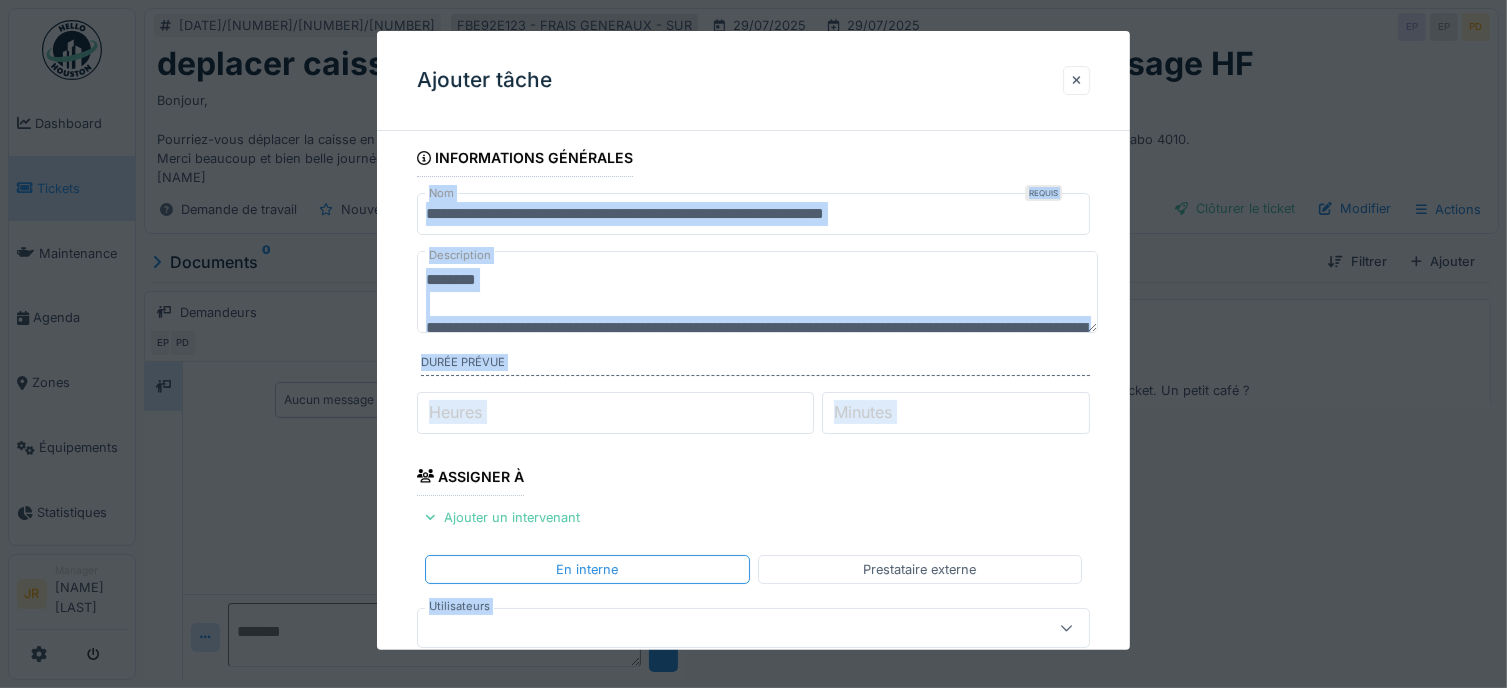 click on "**********" at bounding box center [754, 660] 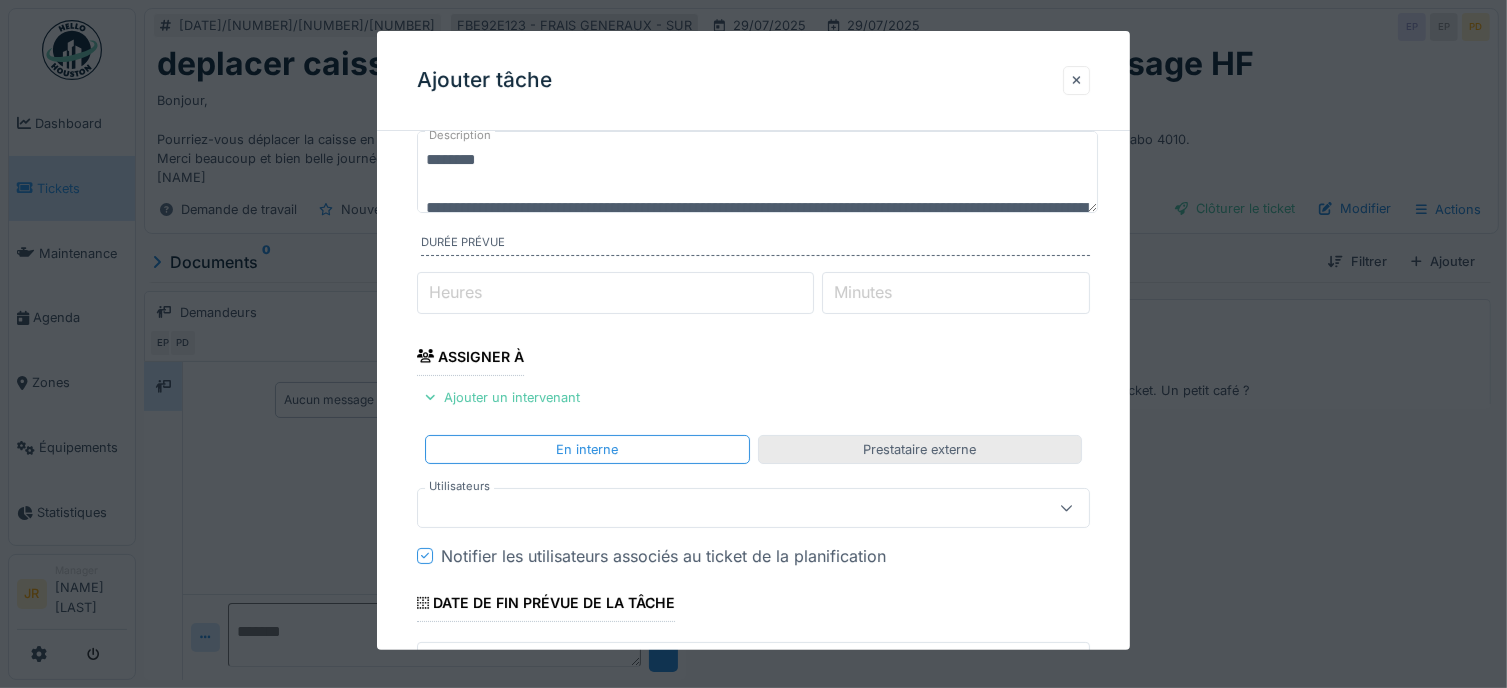 scroll, scrollTop: 160, scrollLeft: 0, axis: vertical 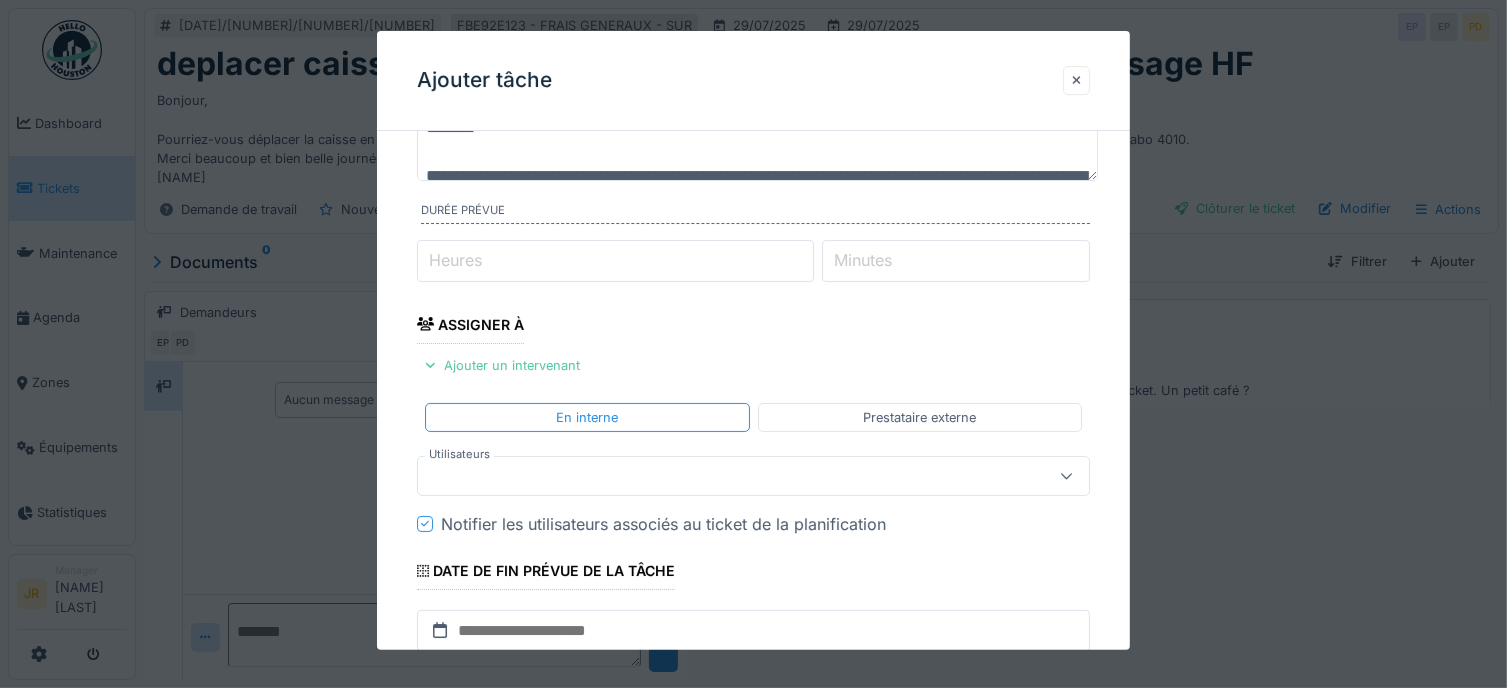 click at bounding box center [720, 476] 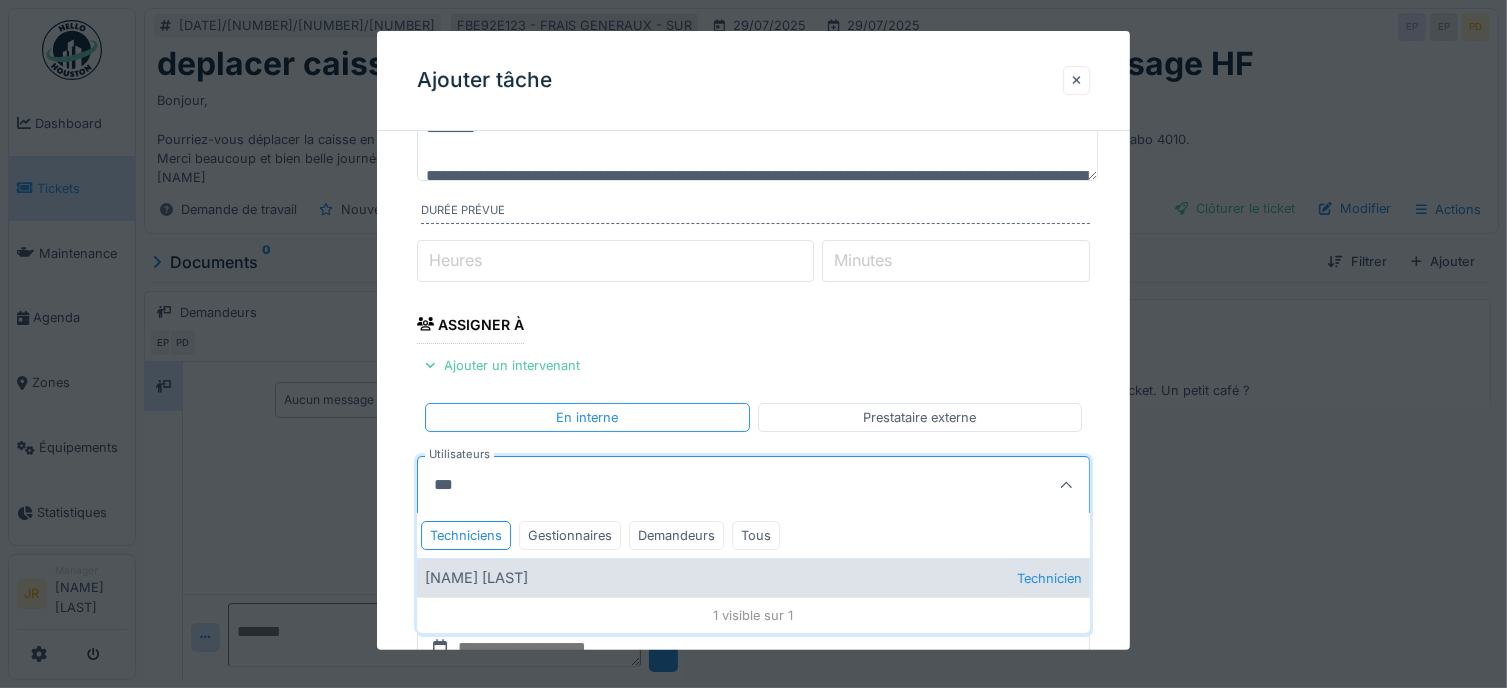 type on "***" 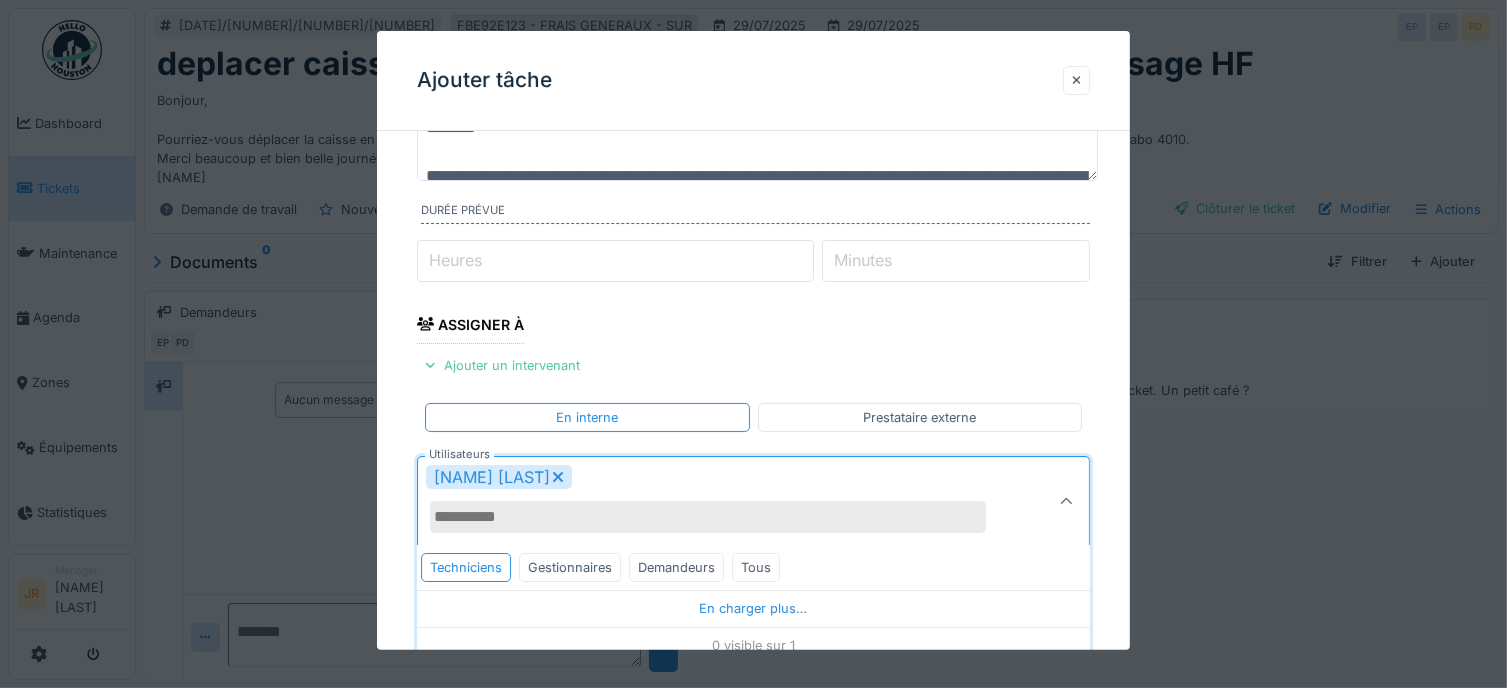 click on "Techniciens Gestionnaires Demandeurs Tous" at bounding box center (754, 567) 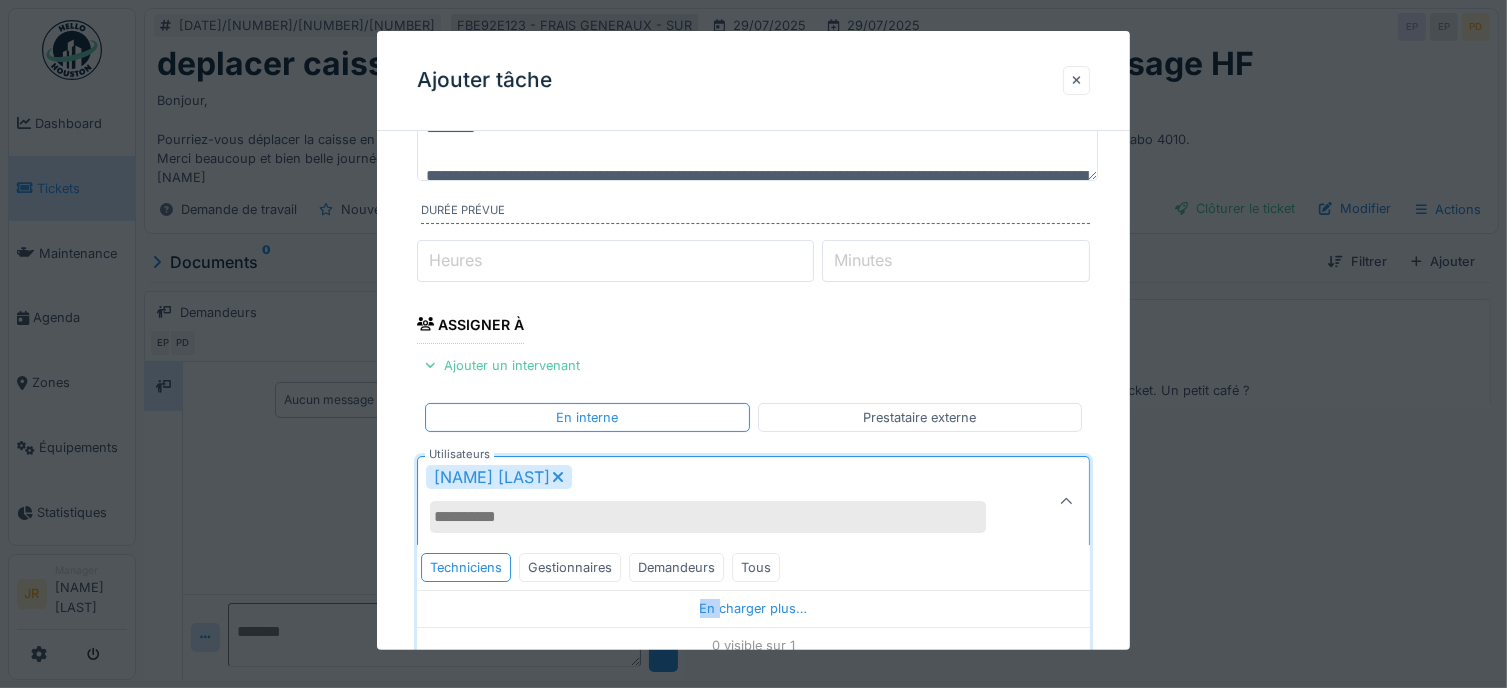 scroll, scrollTop: 662, scrollLeft: 0, axis: vertical 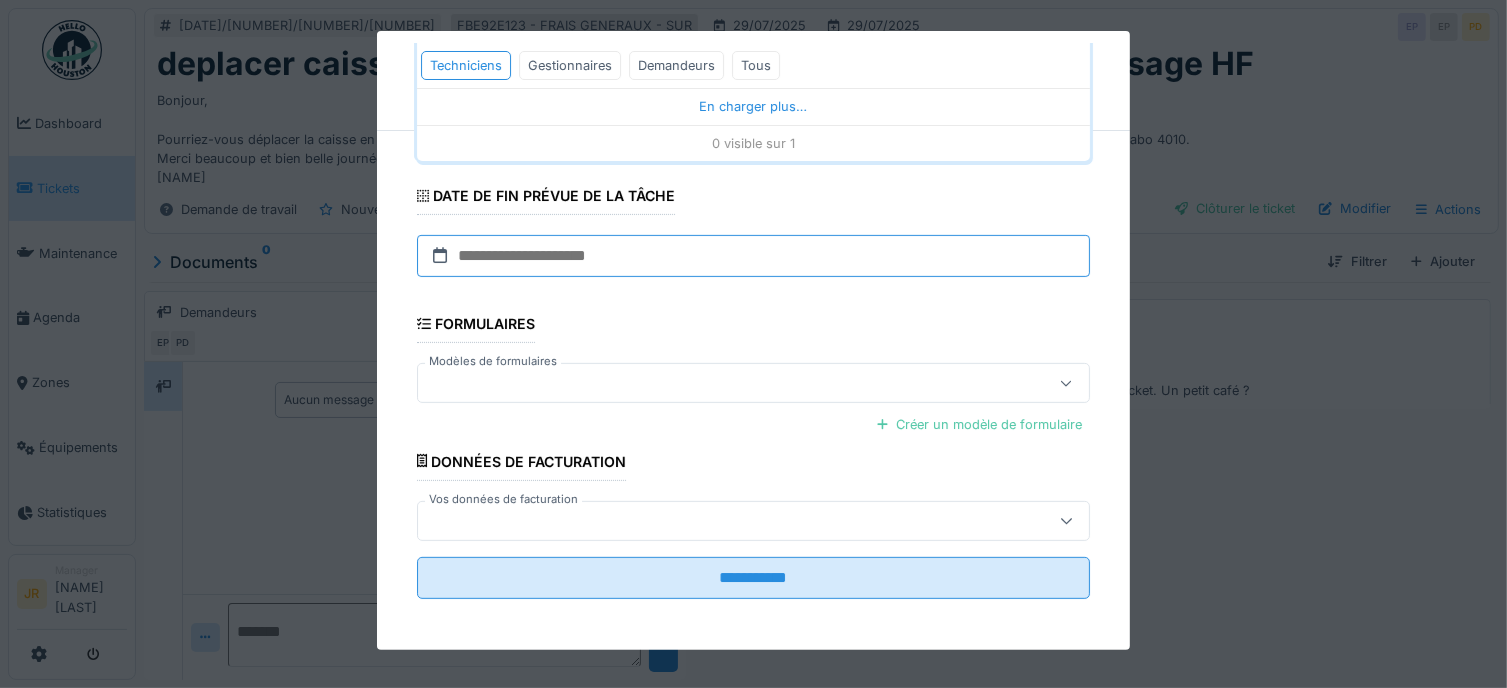 click at bounding box center [754, 256] 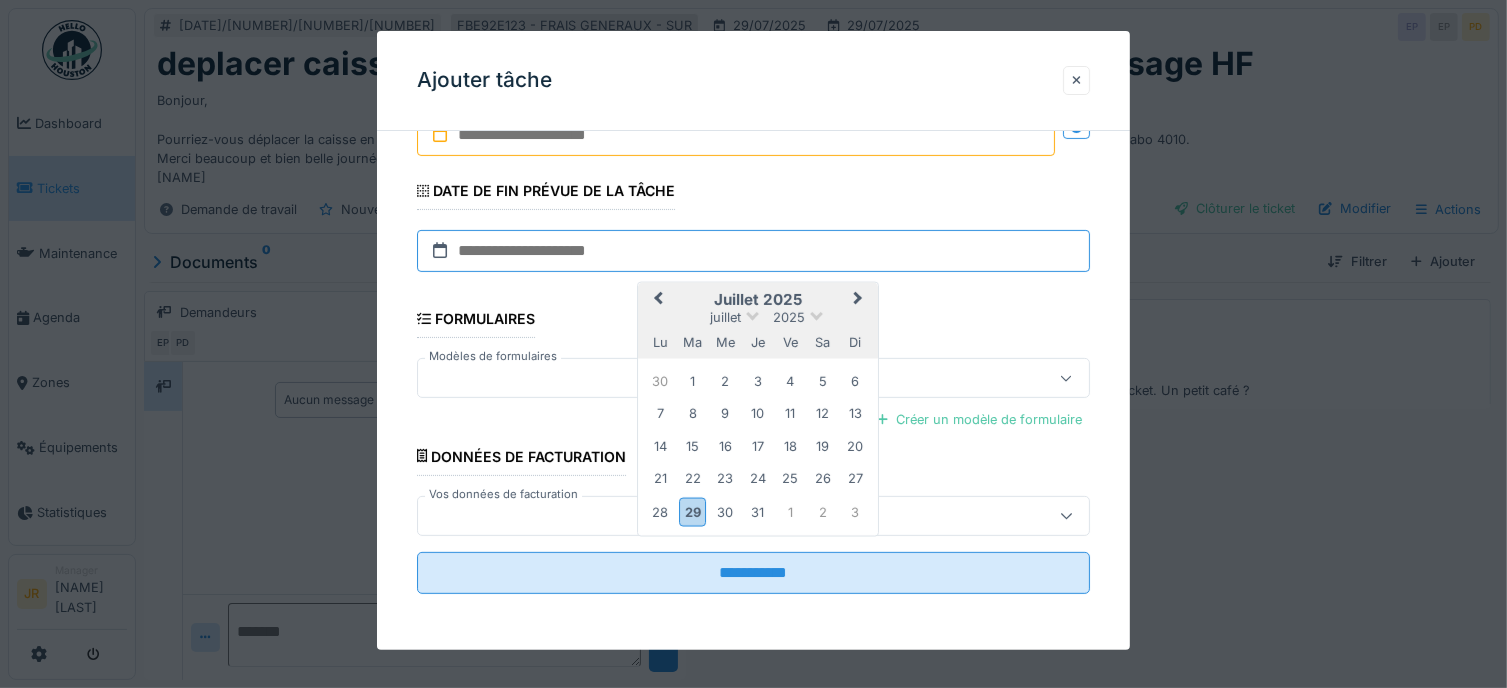 scroll, scrollTop: 615, scrollLeft: 0, axis: vertical 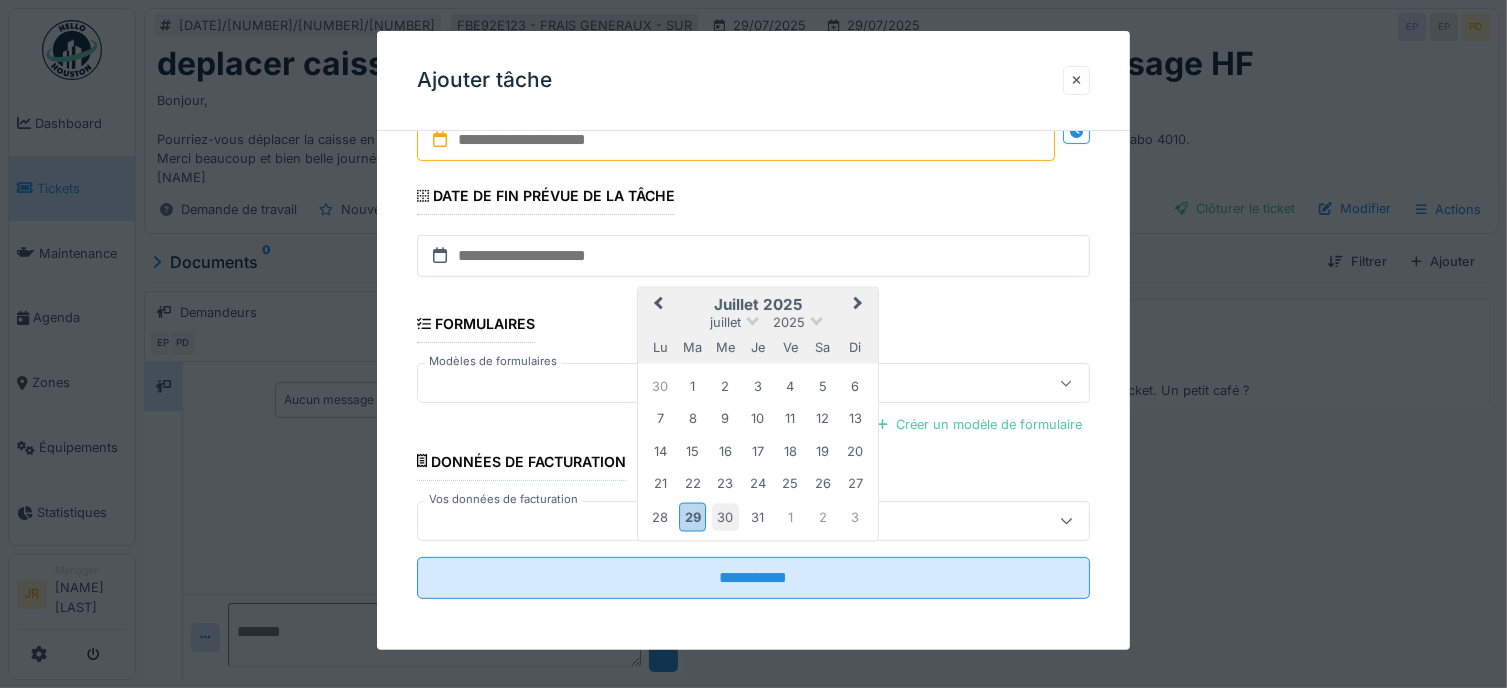 click on "30" at bounding box center (725, 516) 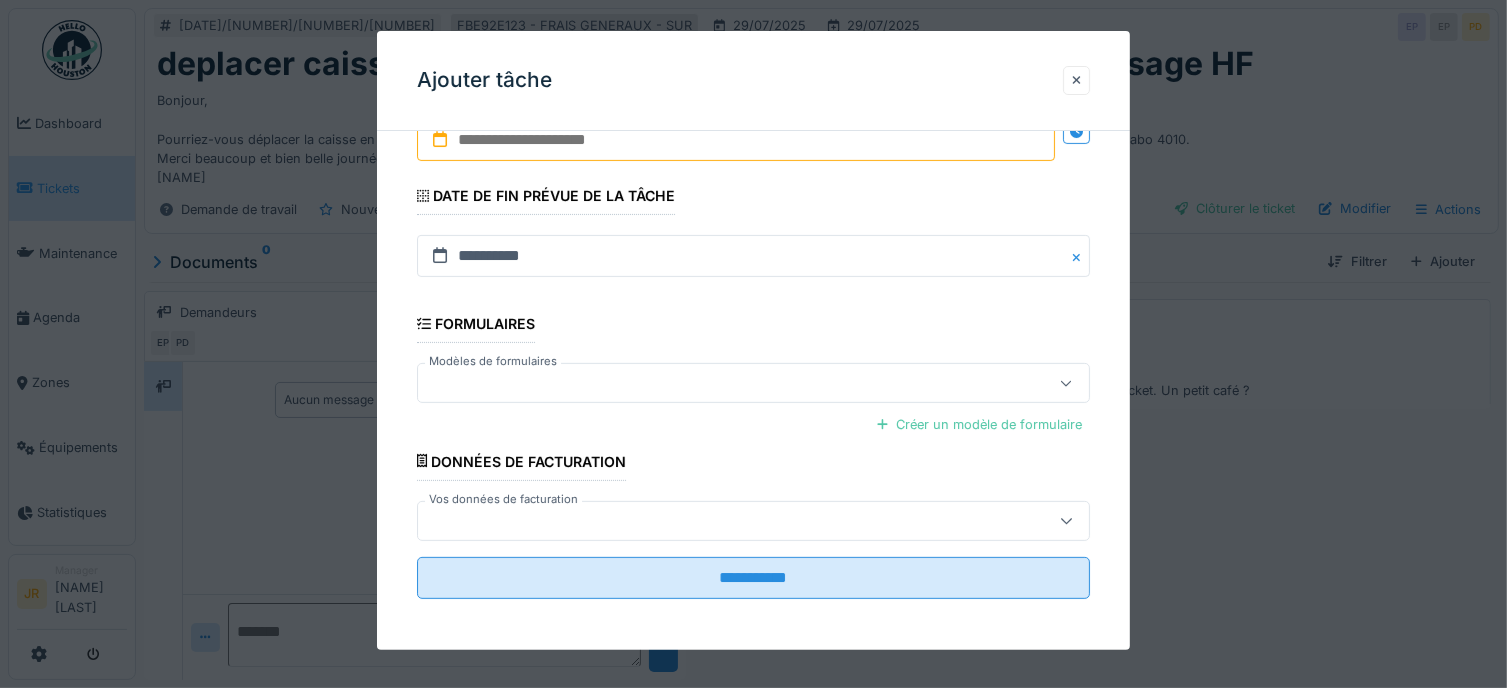 click at bounding box center [736, 140] 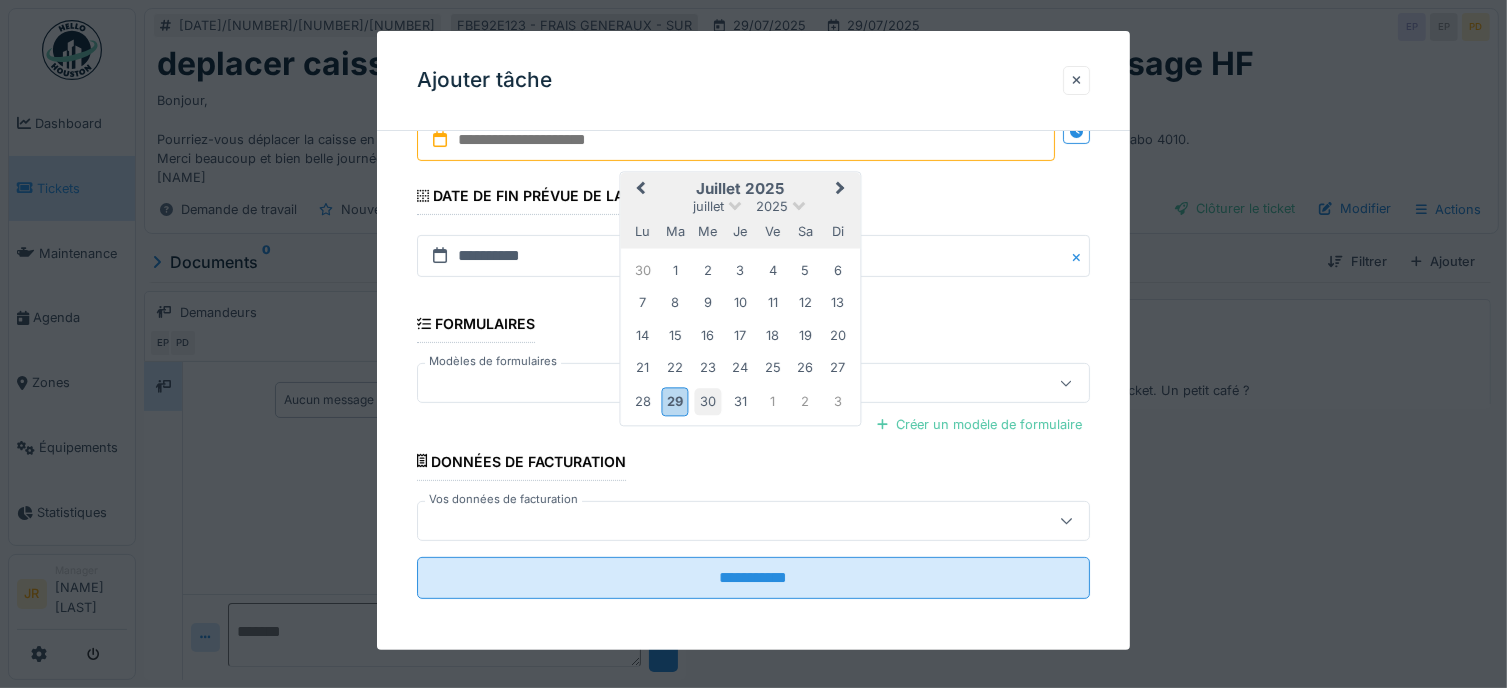 click on "30" at bounding box center [707, 401] 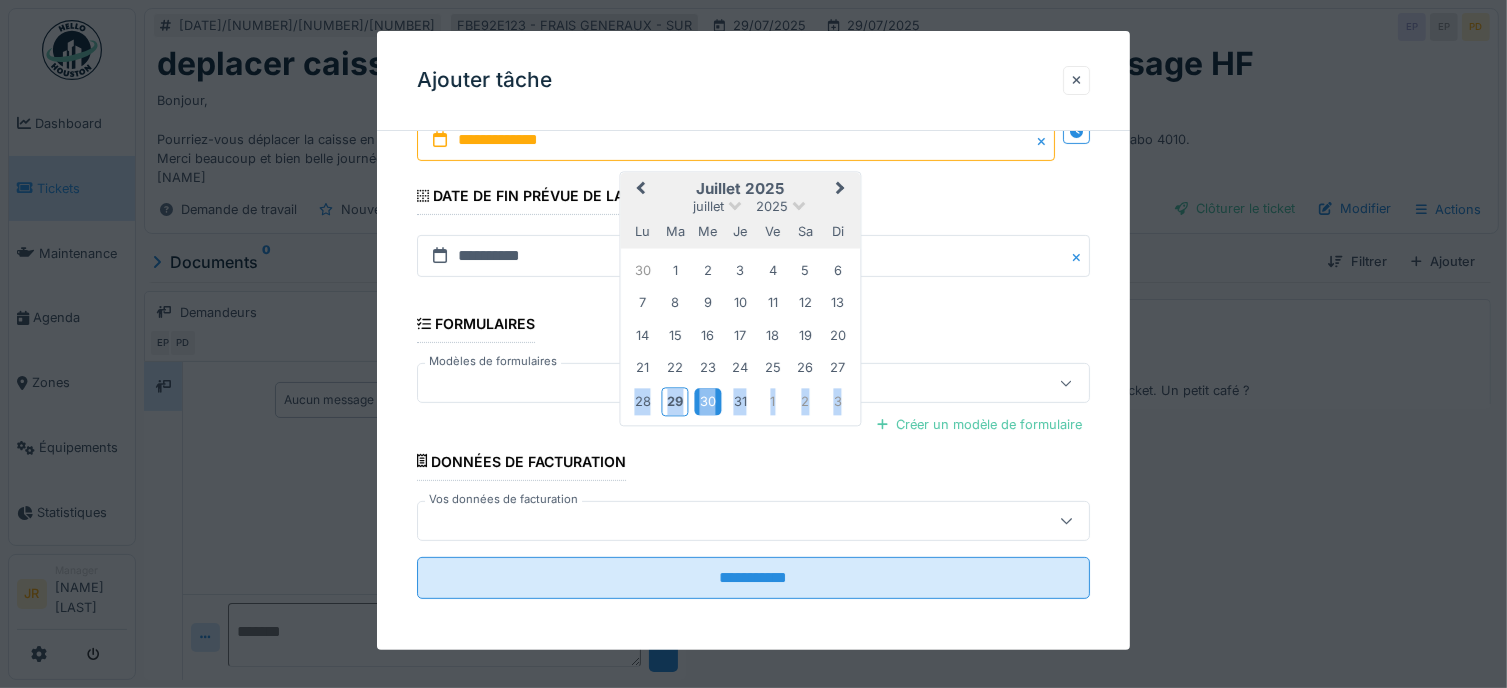 click on "30" at bounding box center (707, 401) 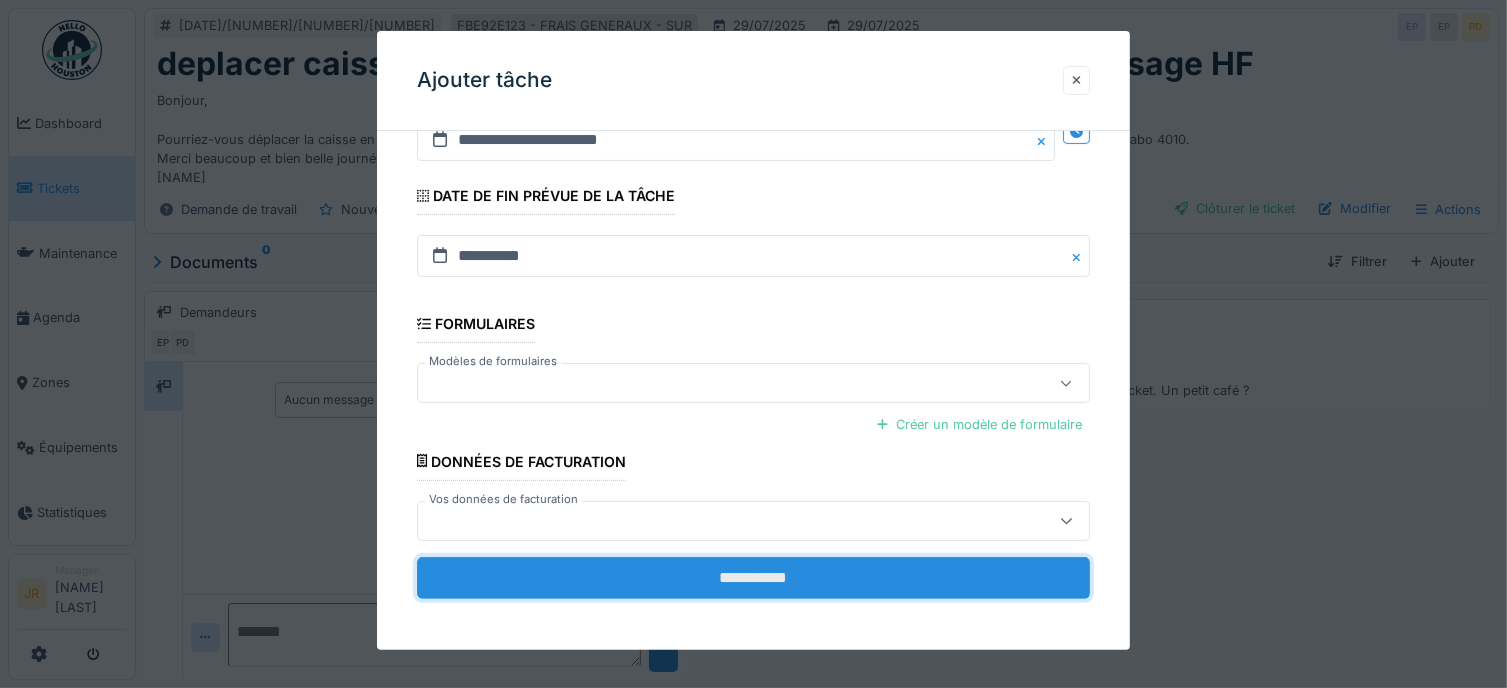 click on "**********" at bounding box center [754, 578] 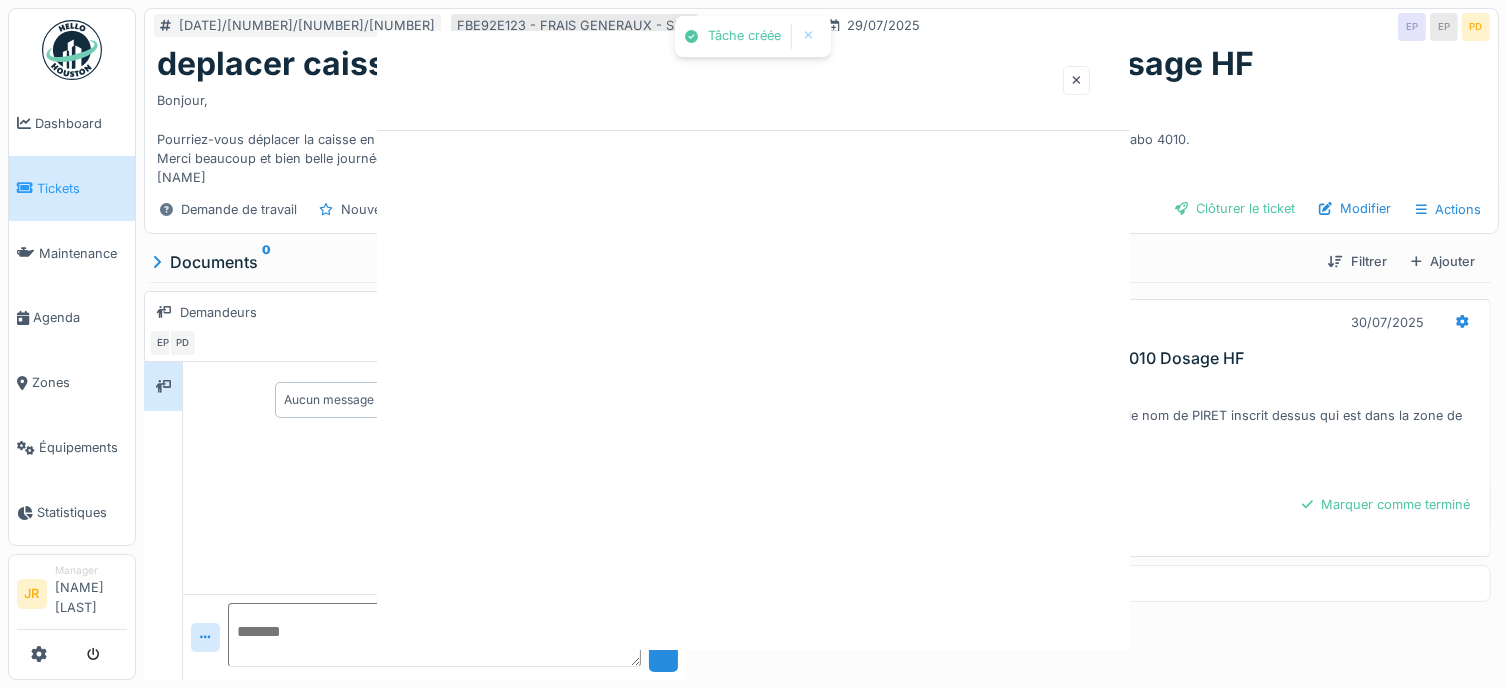 scroll, scrollTop: 0, scrollLeft: 0, axis: both 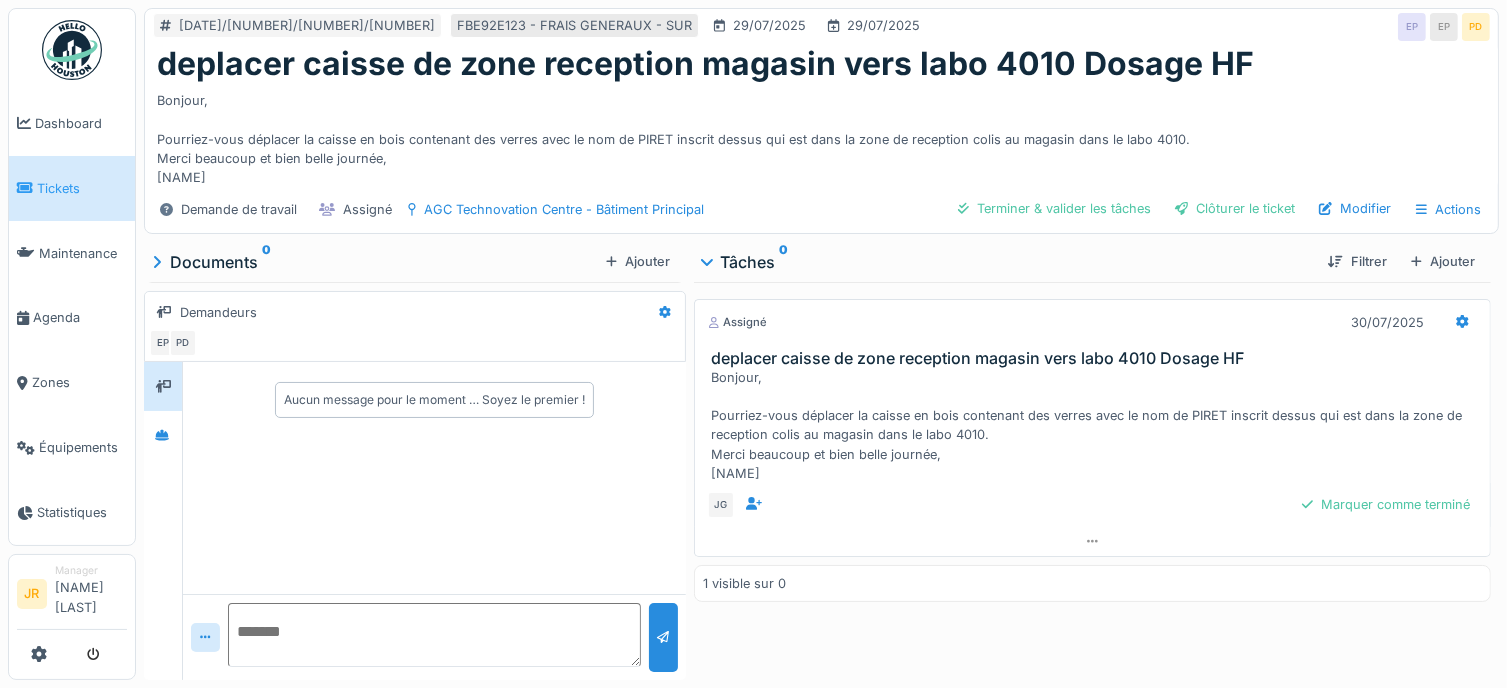 click at bounding box center [72, 50] 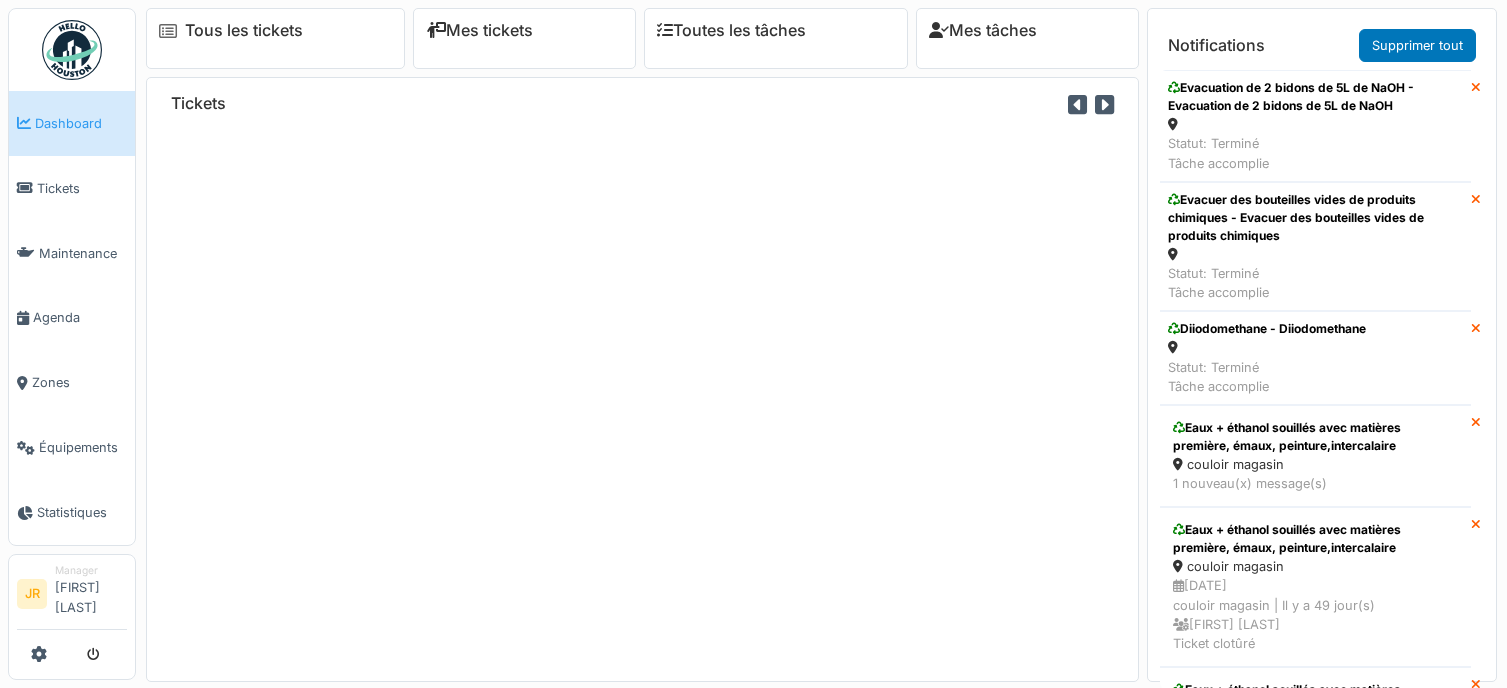 scroll, scrollTop: 0, scrollLeft: 0, axis: both 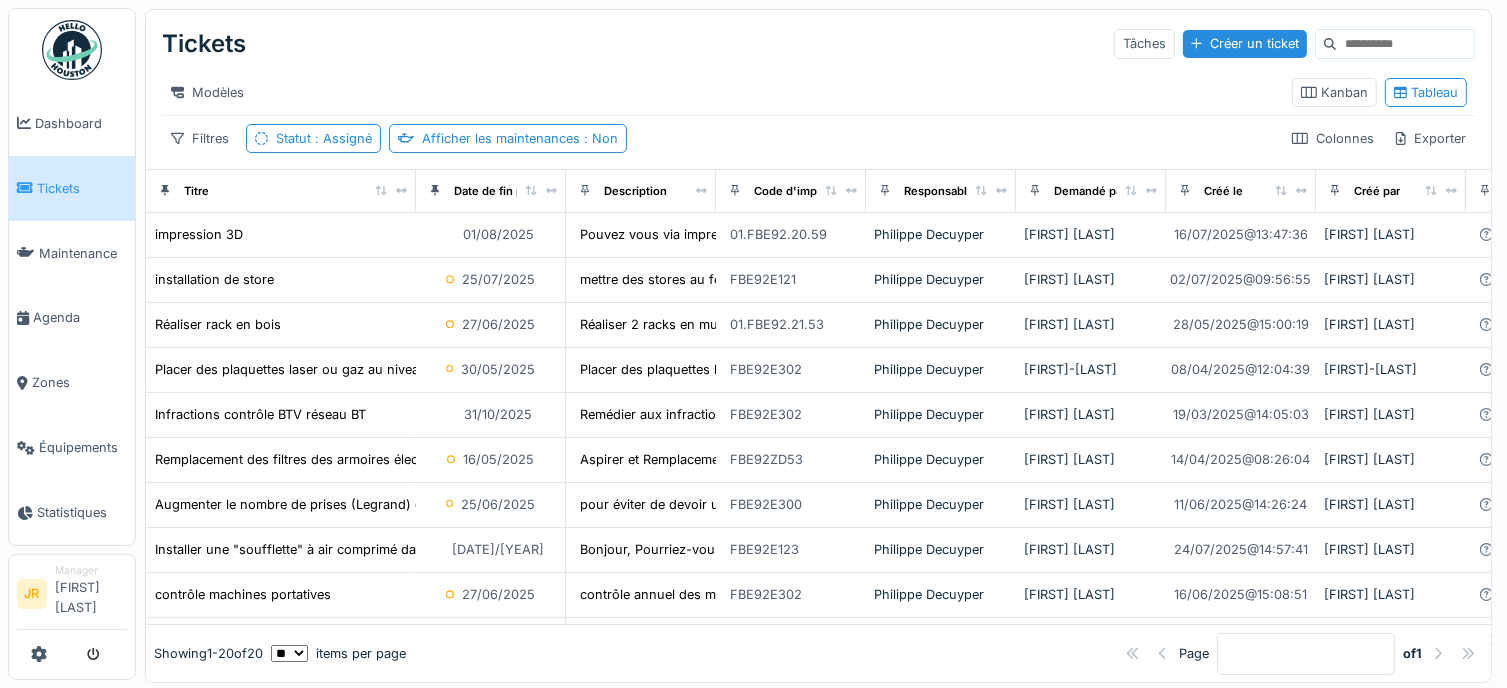 click at bounding box center (72, 50) 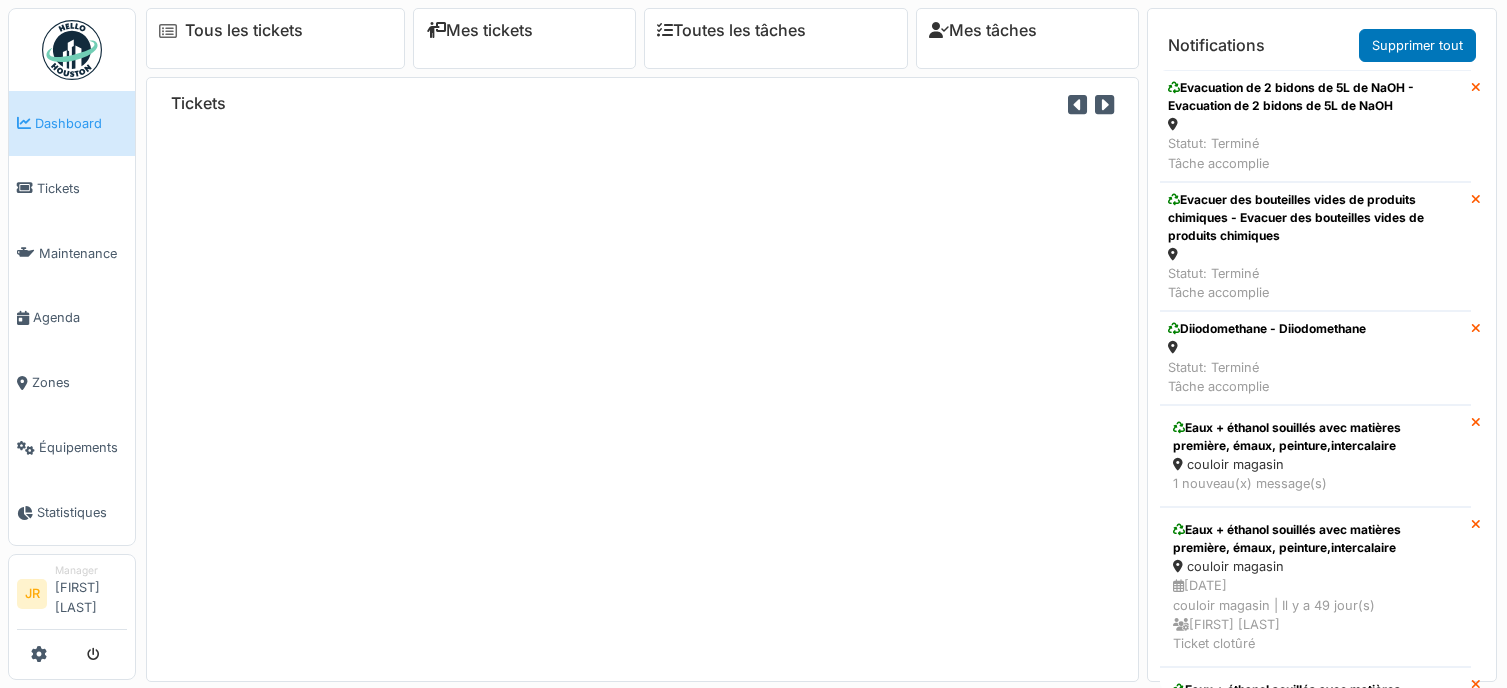 scroll, scrollTop: 0, scrollLeft: 0, axis: both 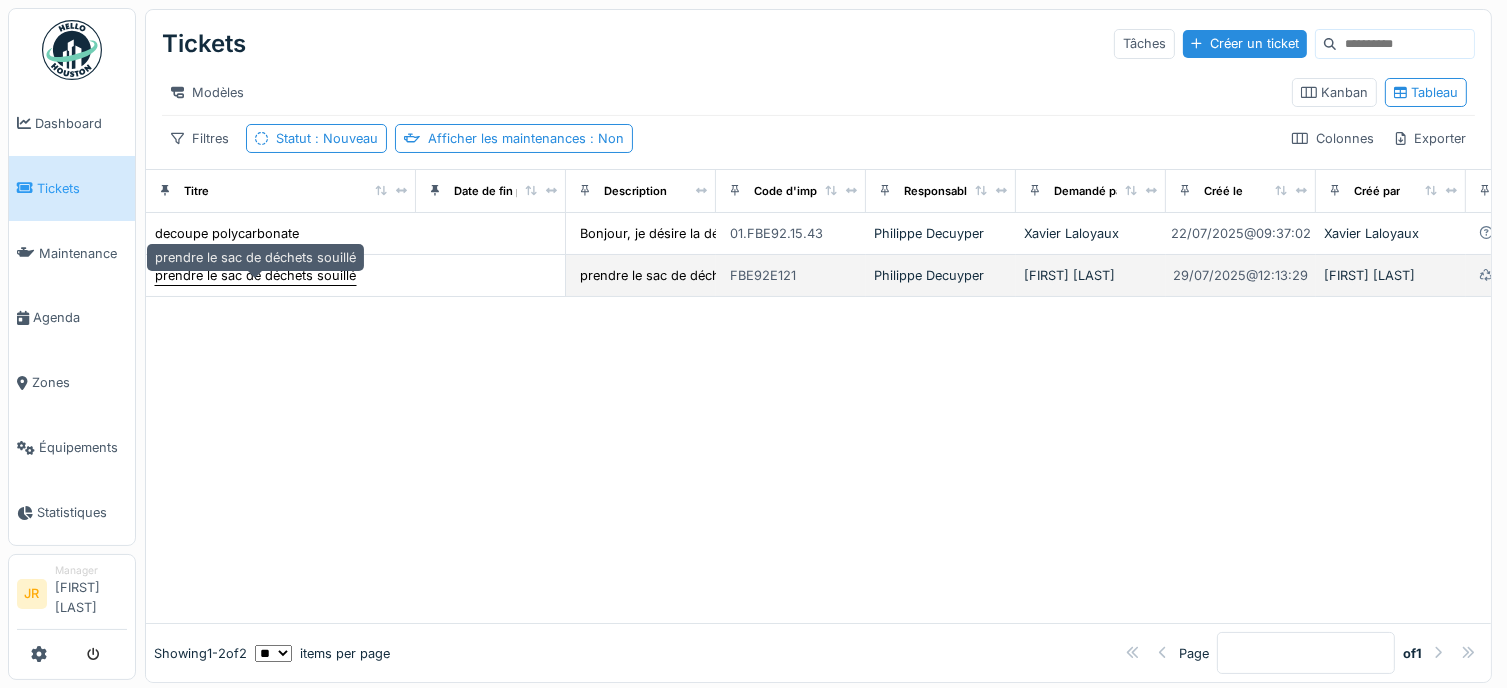 click on "prendre le sac de déchets souillé" at bounding box center [255, 275] 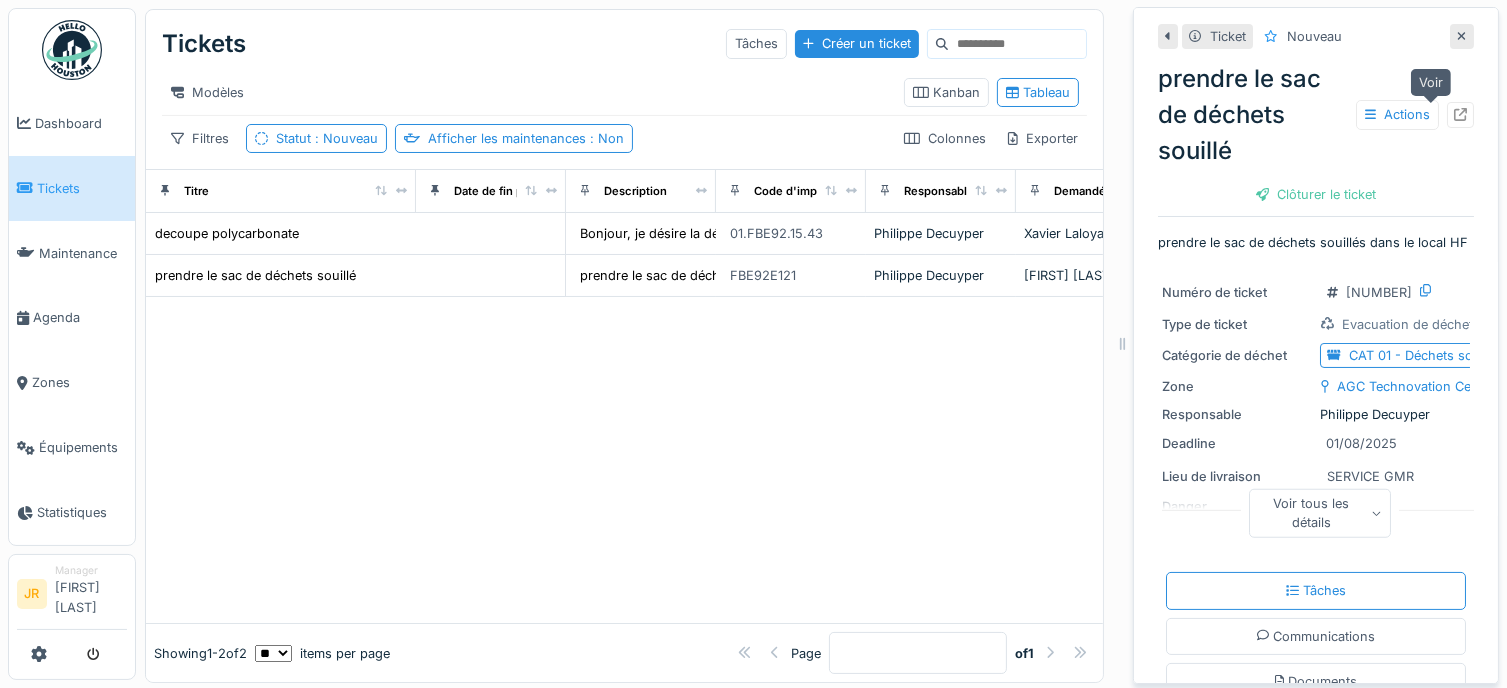 click at bounding box center [1460, 114] 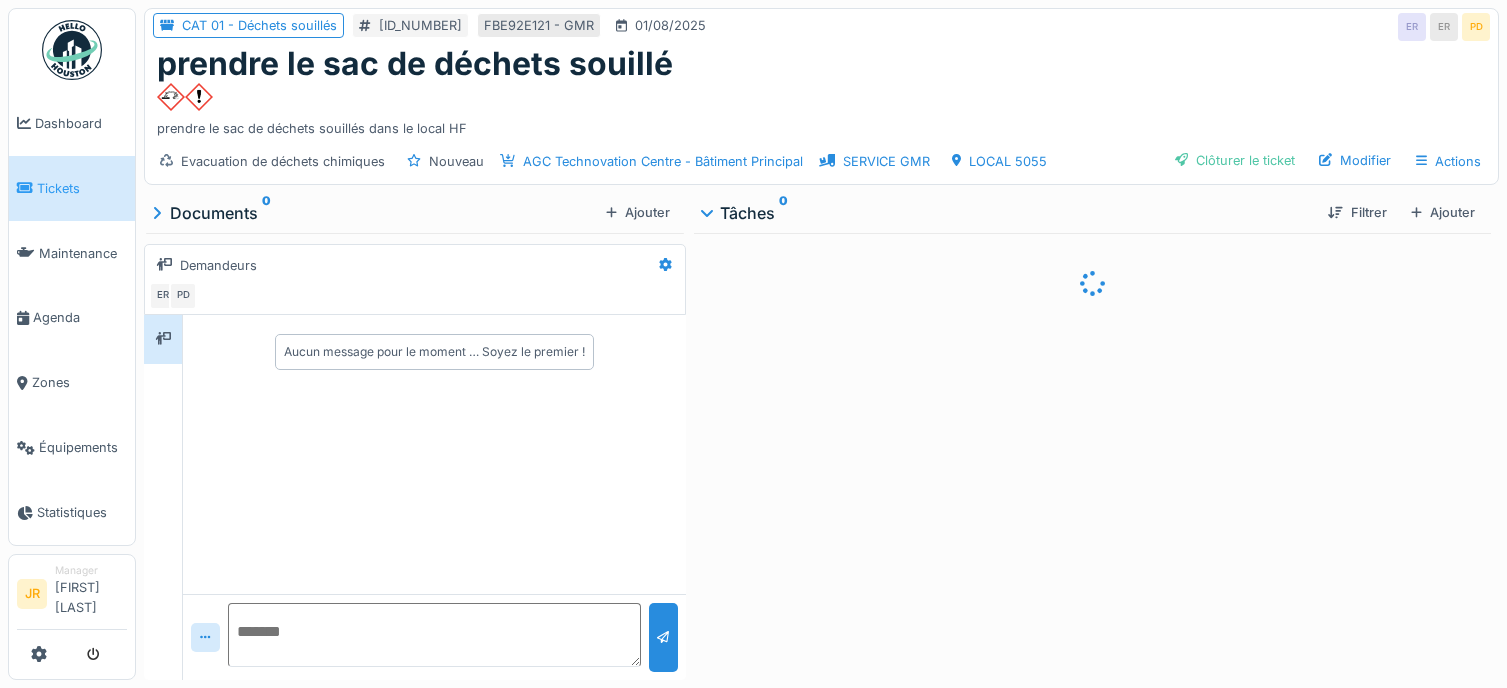 scroll, scrollTop: 0, scrollLeft: 0, axis: both 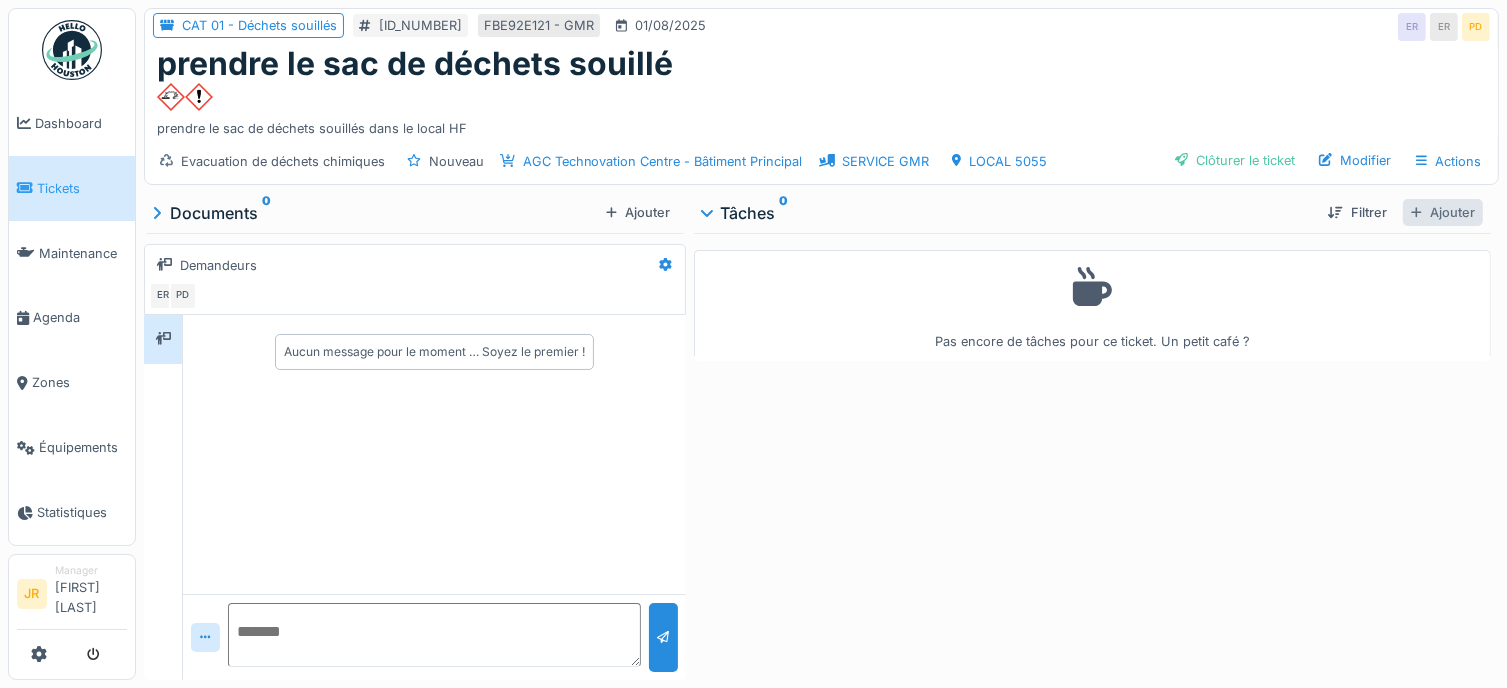 click on "Ajouter" at bounding box center [1443, 212] 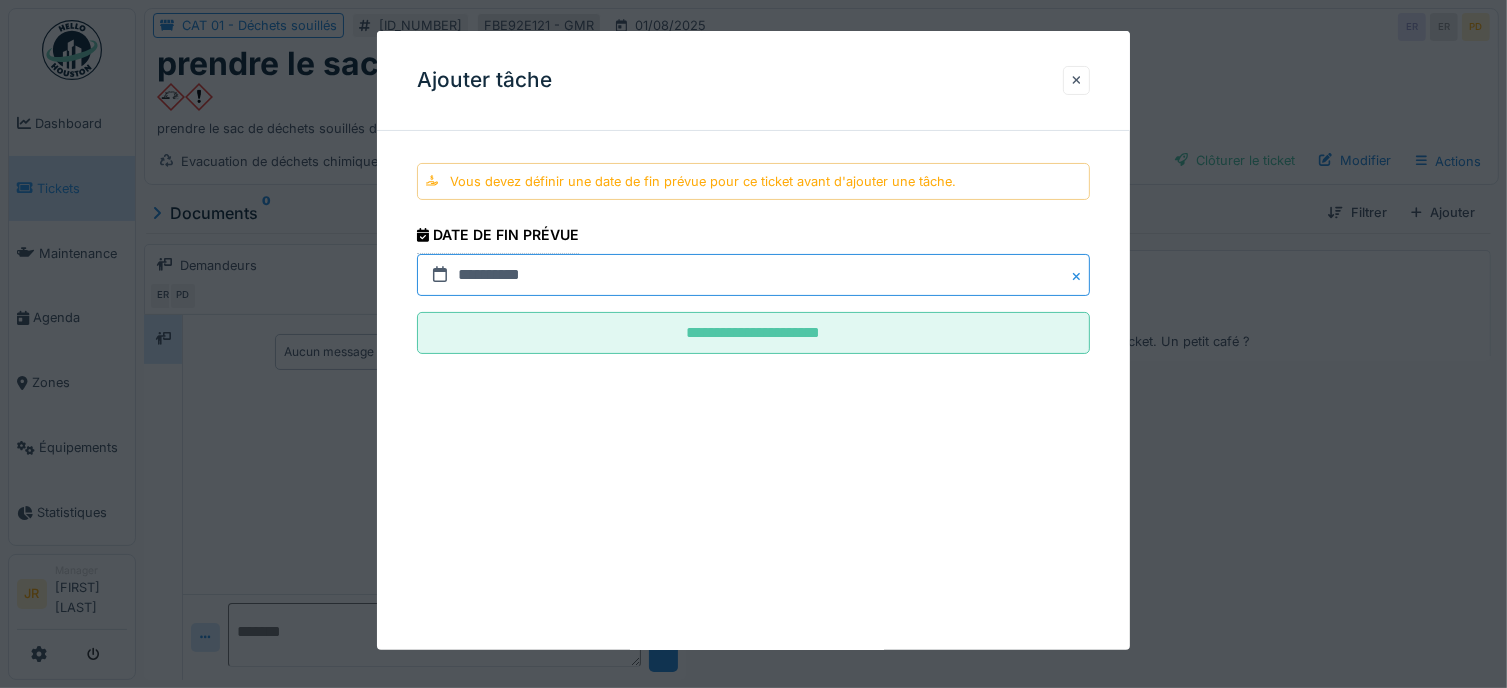 click on "**********" at bounding box center [754, 275] 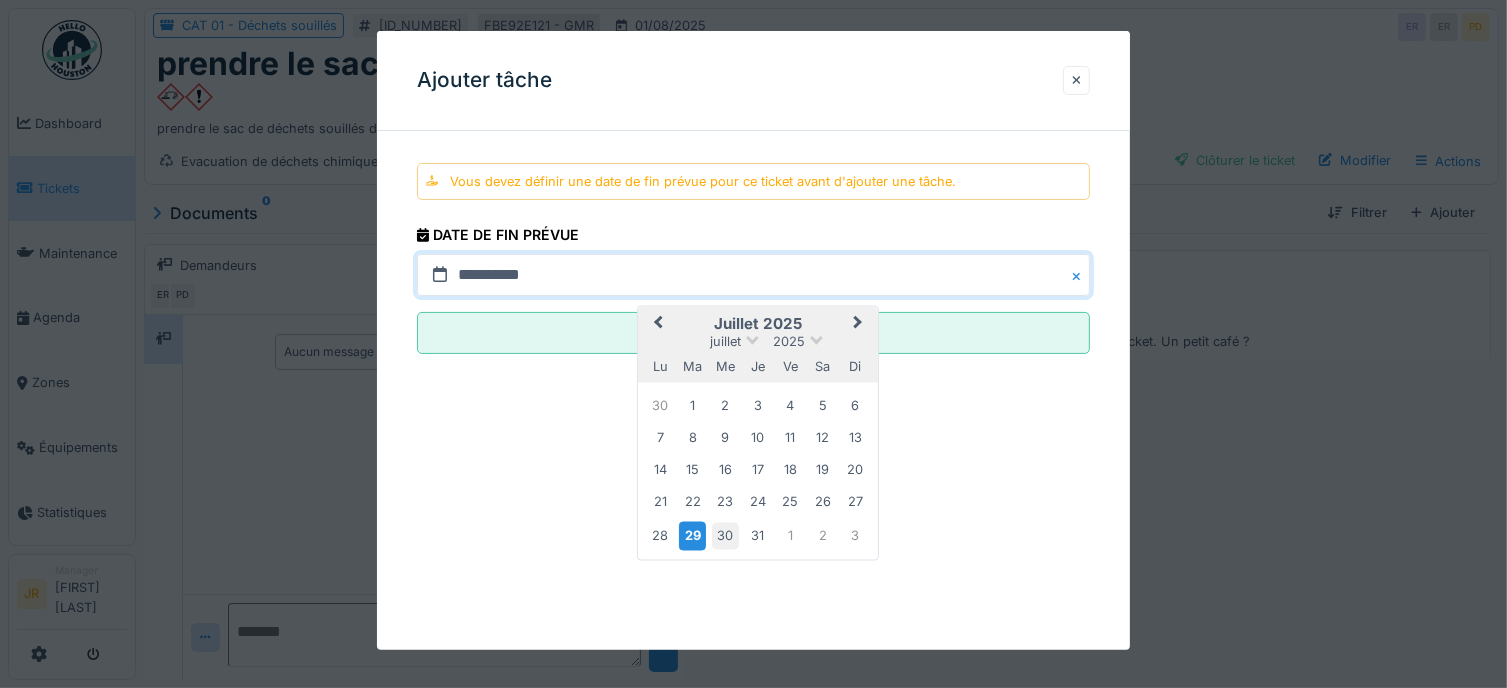 click on "30" at bounding box center (725, 535) 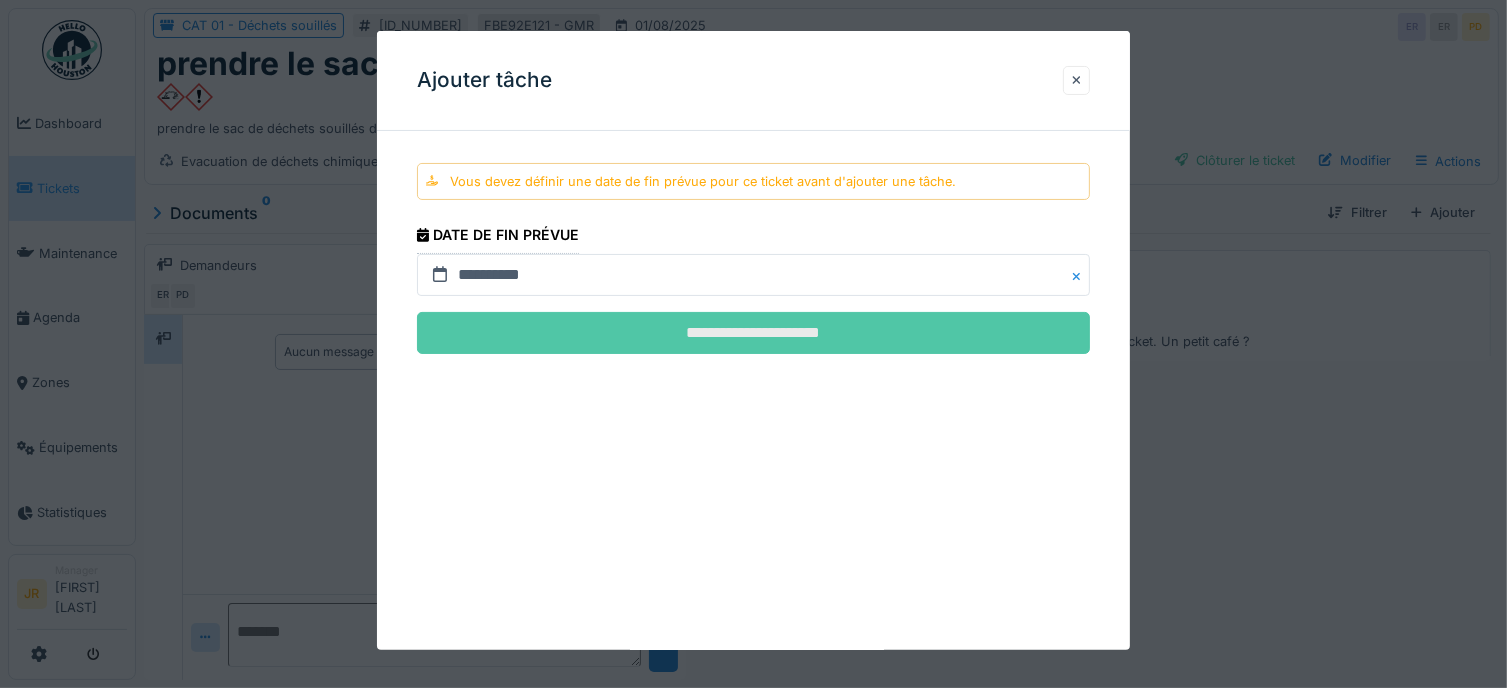 click on "**********" at bounding box center [754, 333] 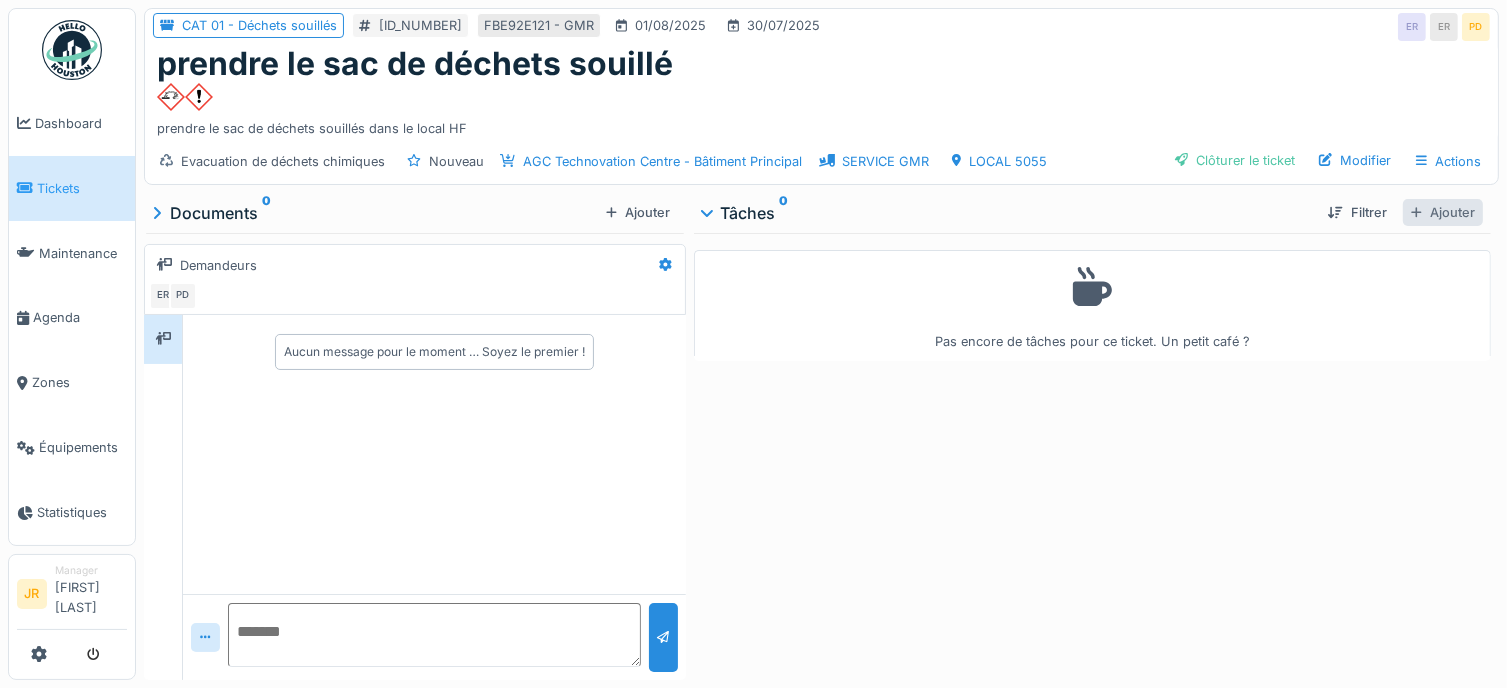 click on "Ajouter" at bounding box center [1443, 212] 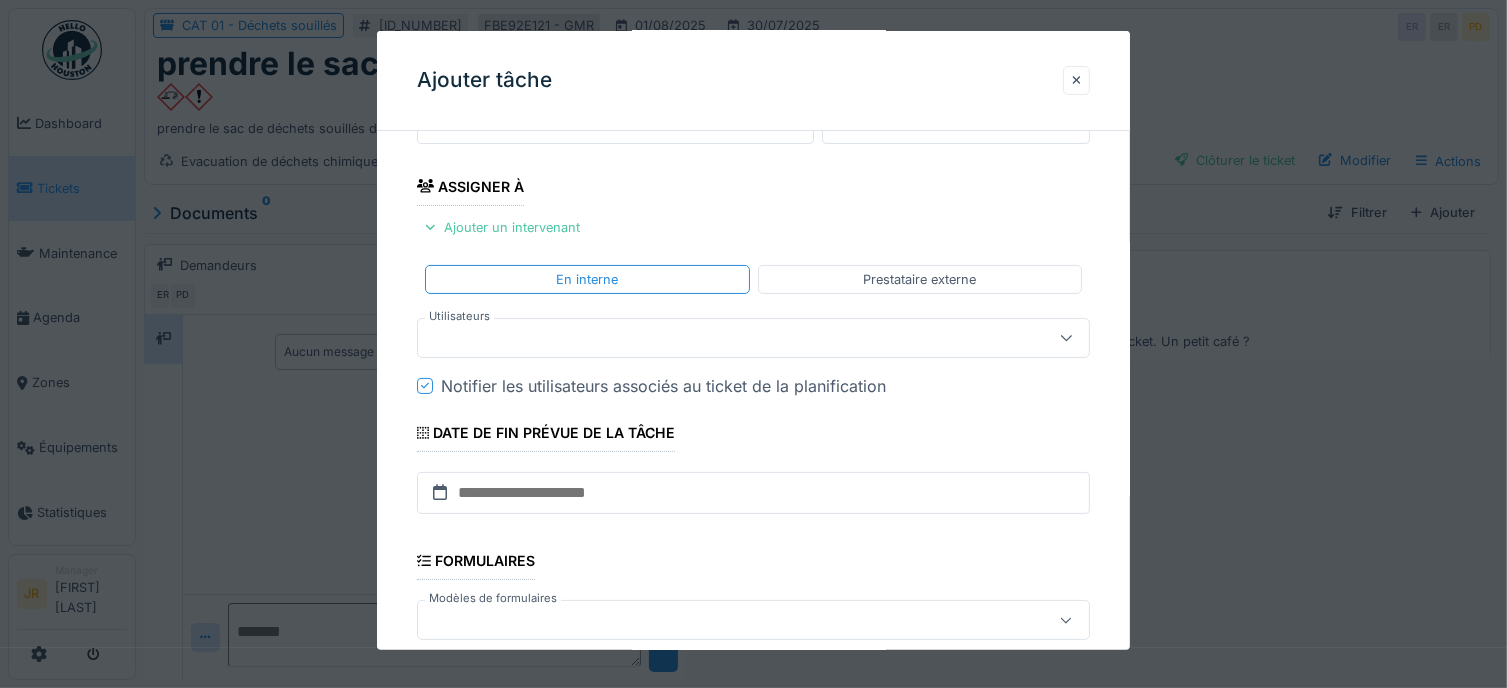 scroll, scrollTop: 296, scrollLeft: 0, axis: vertical 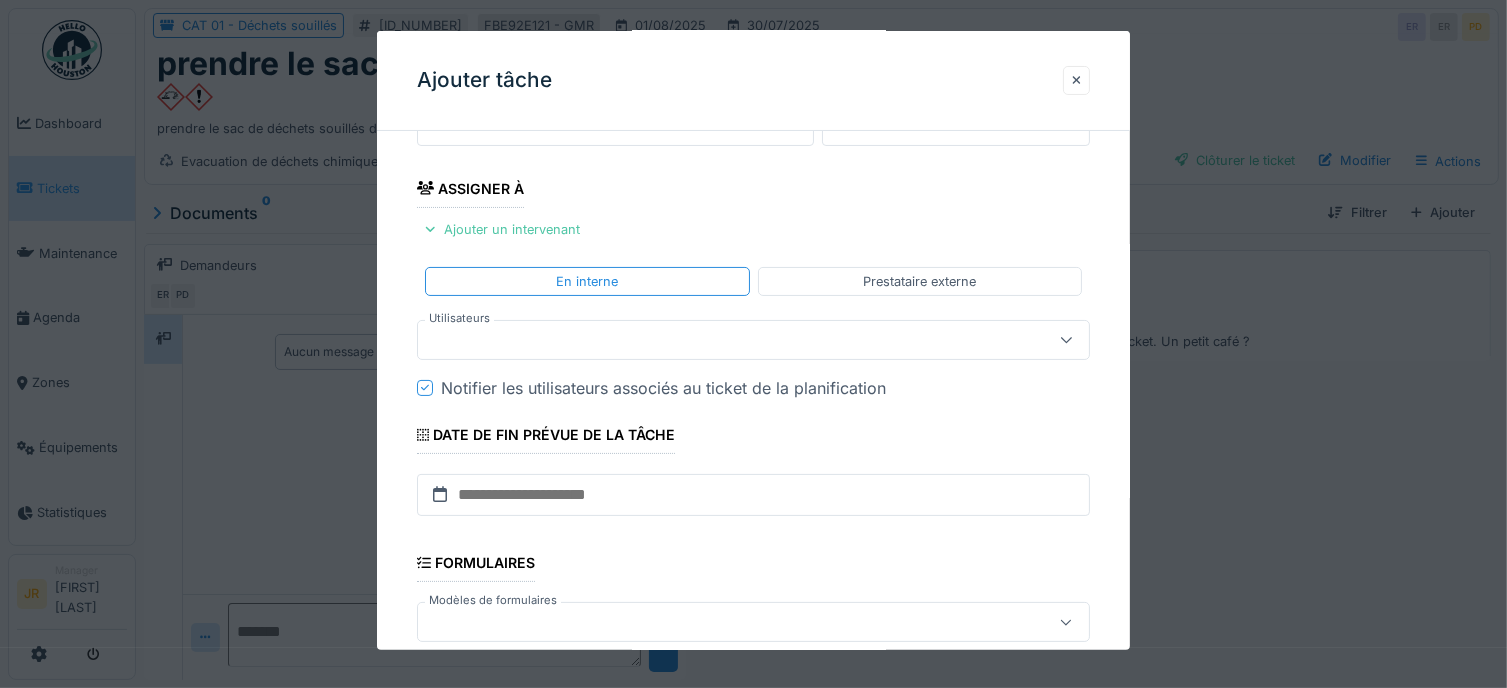 click at bounding box center (720, 340) 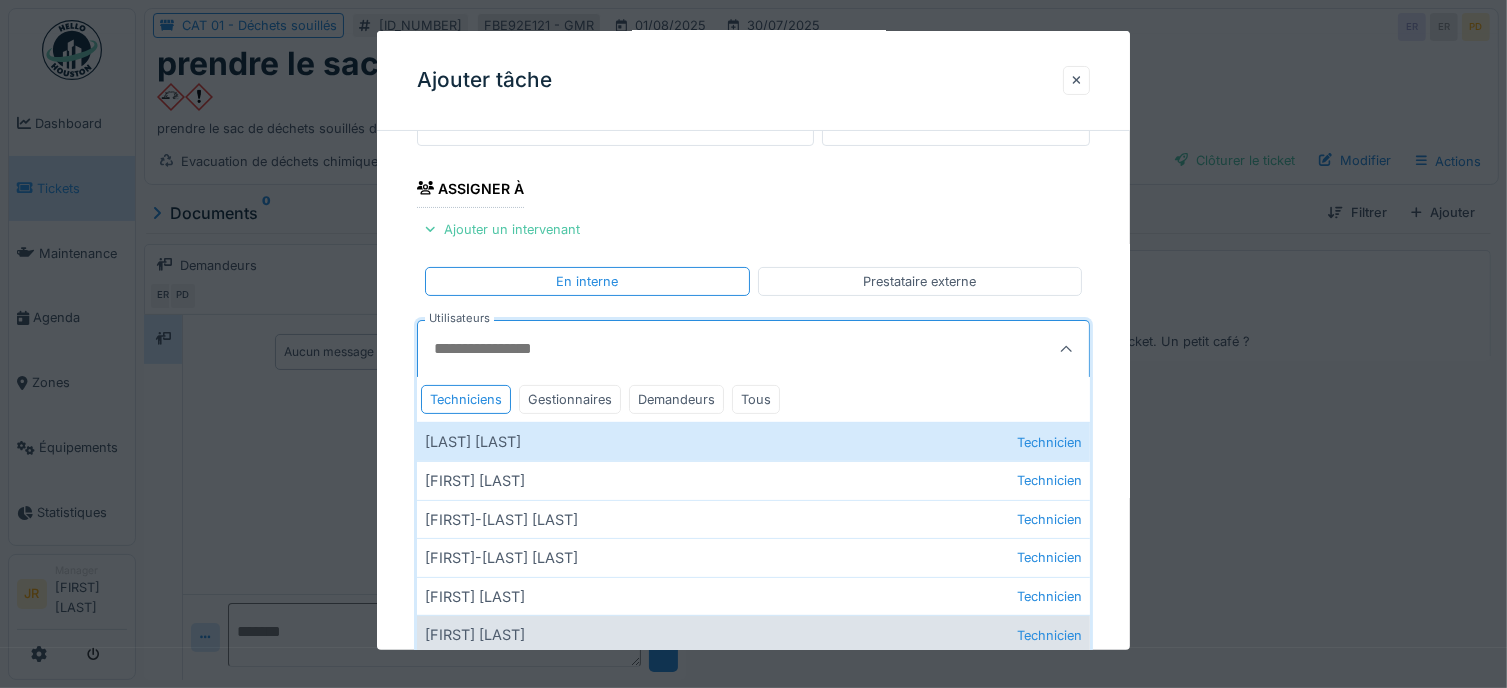 click on "Joël Ghysels   Technicien" at bounding box center [754, 634] 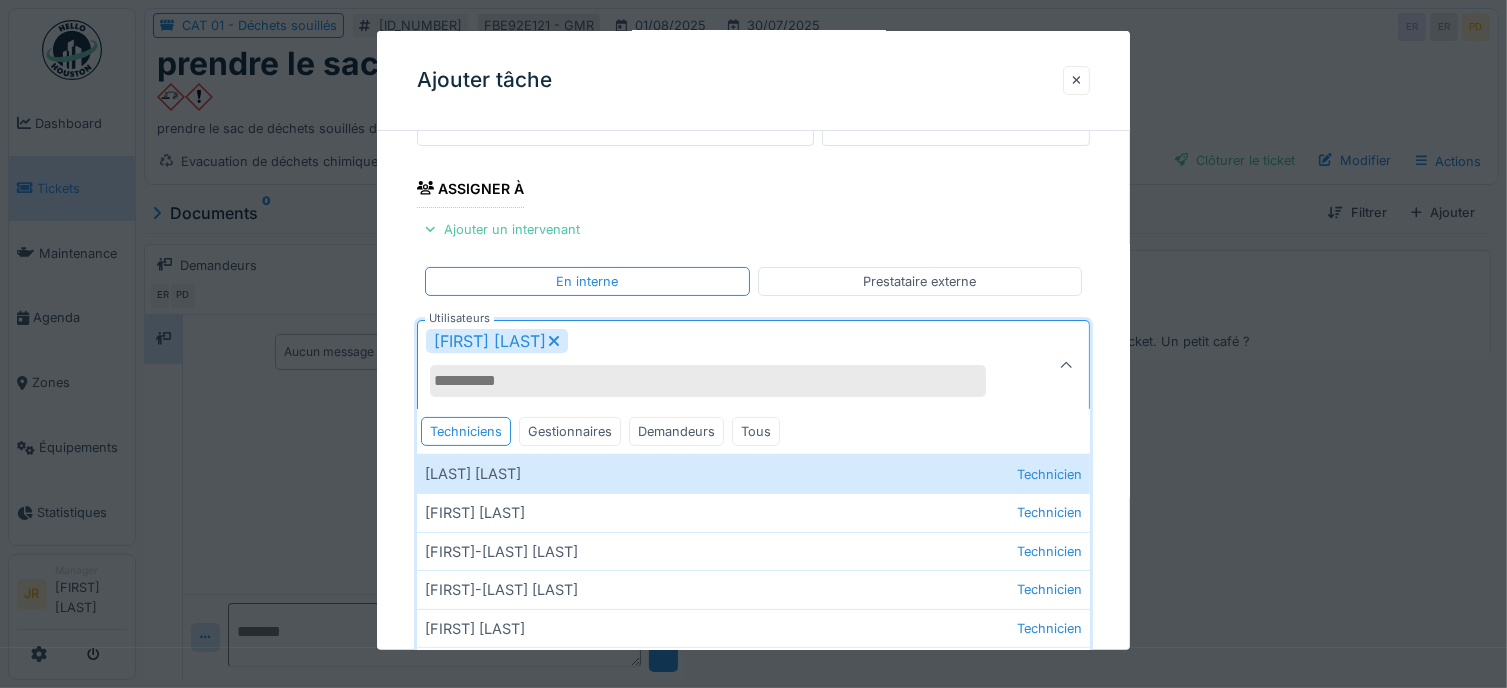 click on "**********" at bounding box center (754, 436) 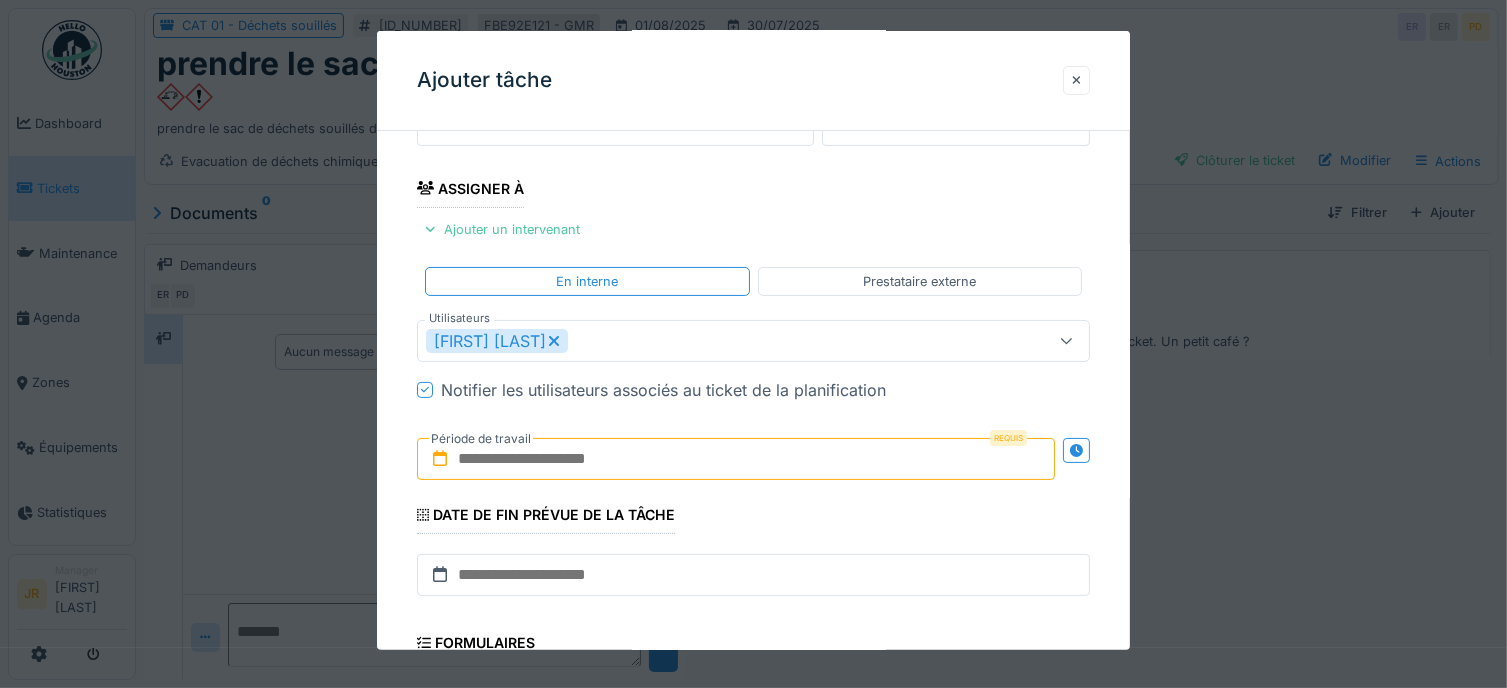 click at bounding box center (736, 459) 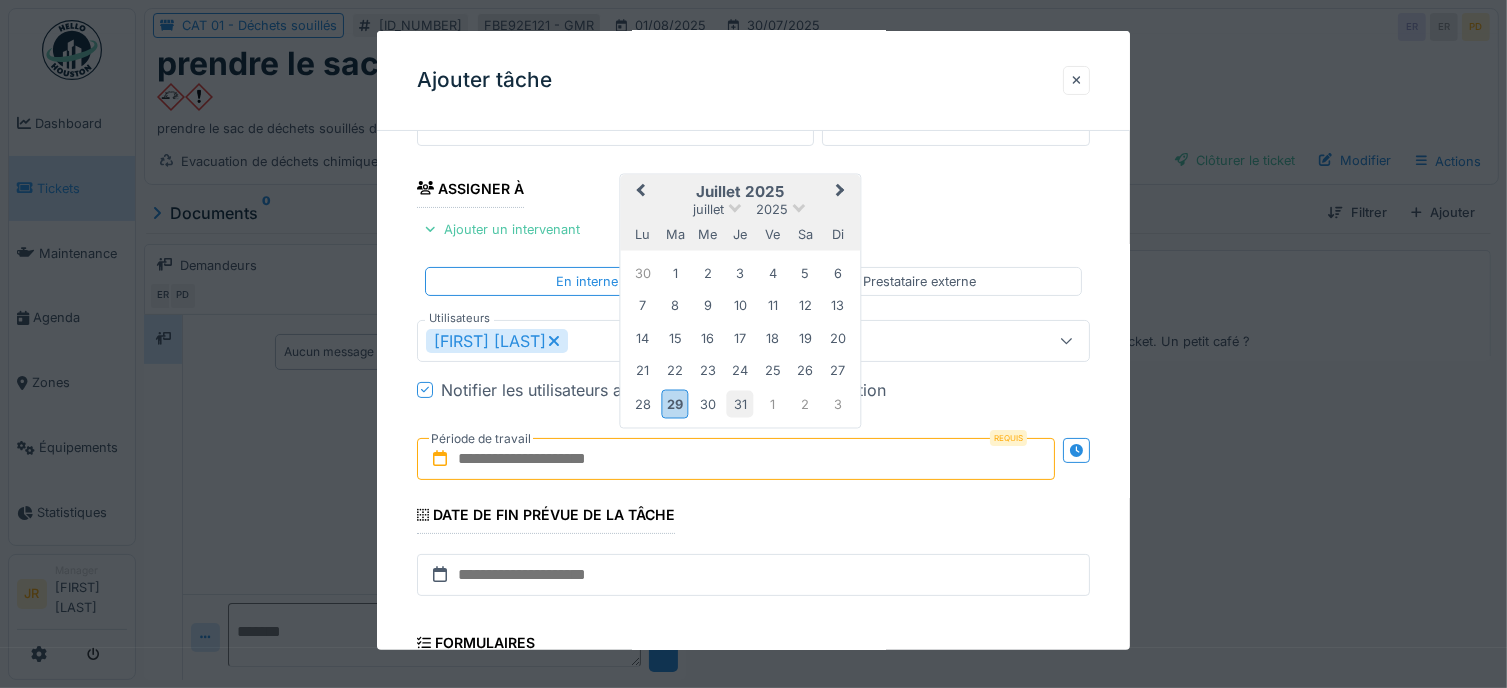 click on "31" at bounding box center (740, 403) 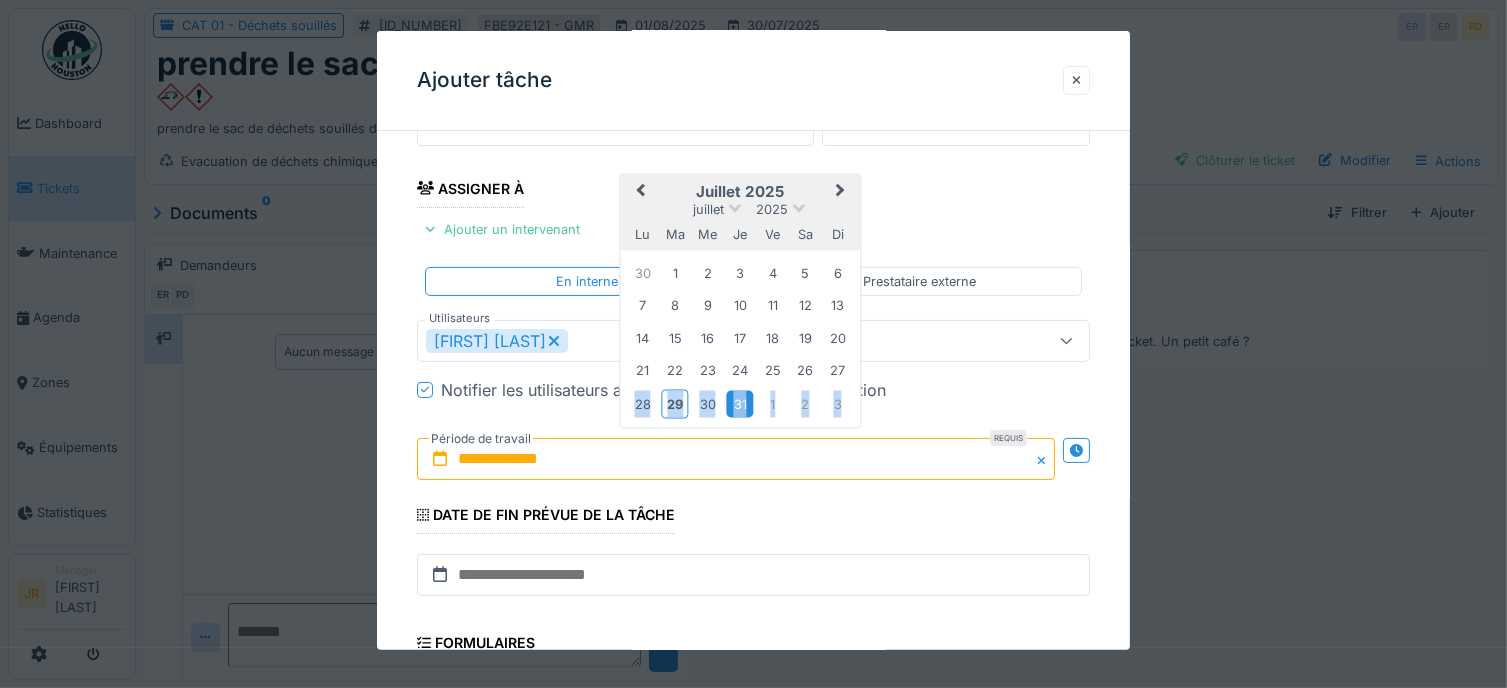 click on "31" at bounding box center [740, 403] 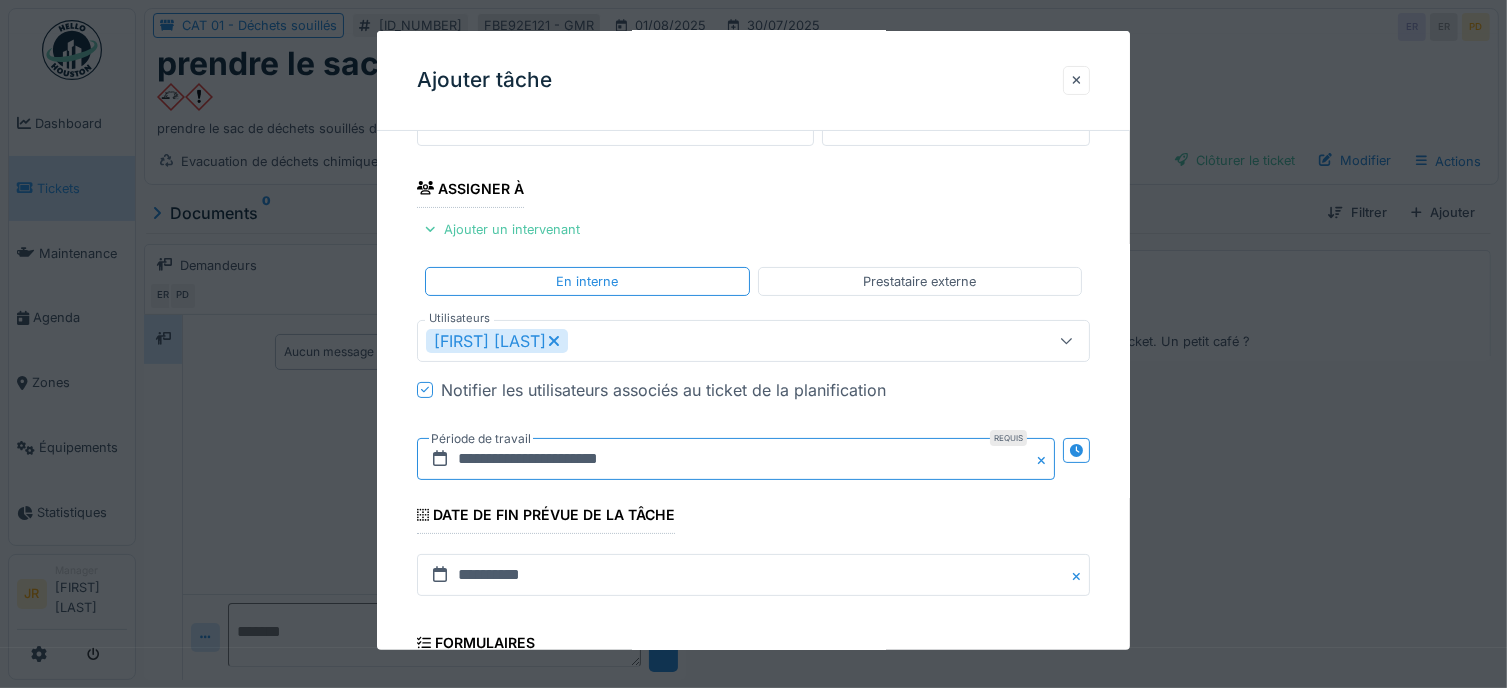 click on "**********" at bounding box center [736, 459] 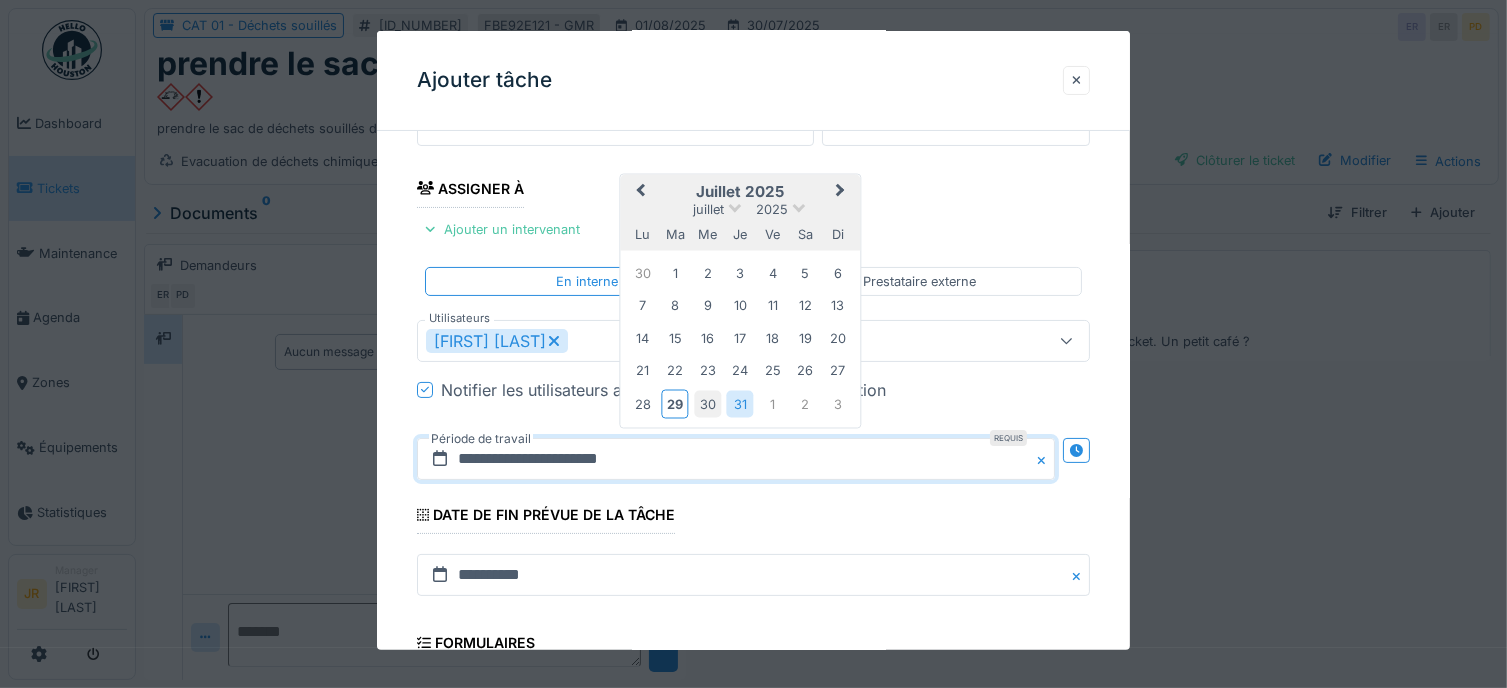 click on "30" at bounding box center (707, 403) 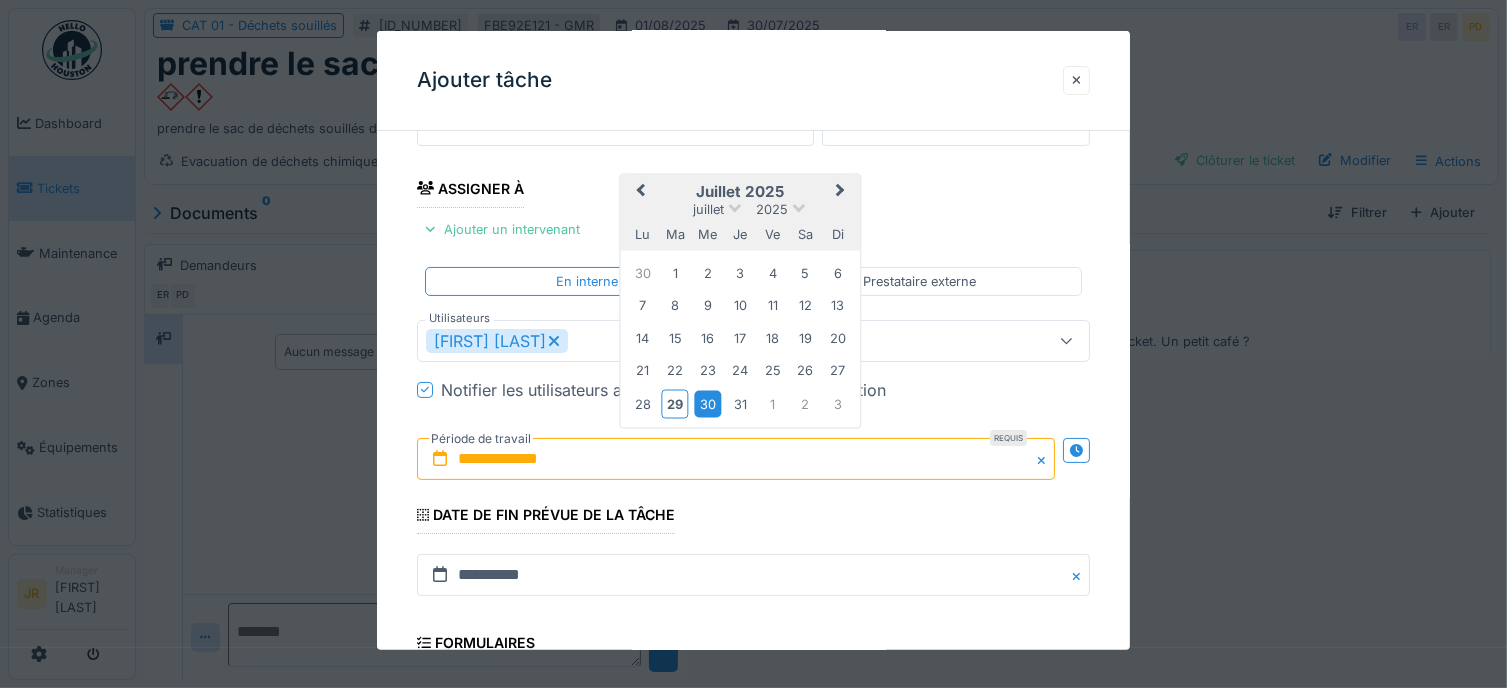 click on "30" at bounding box center (707, 403) 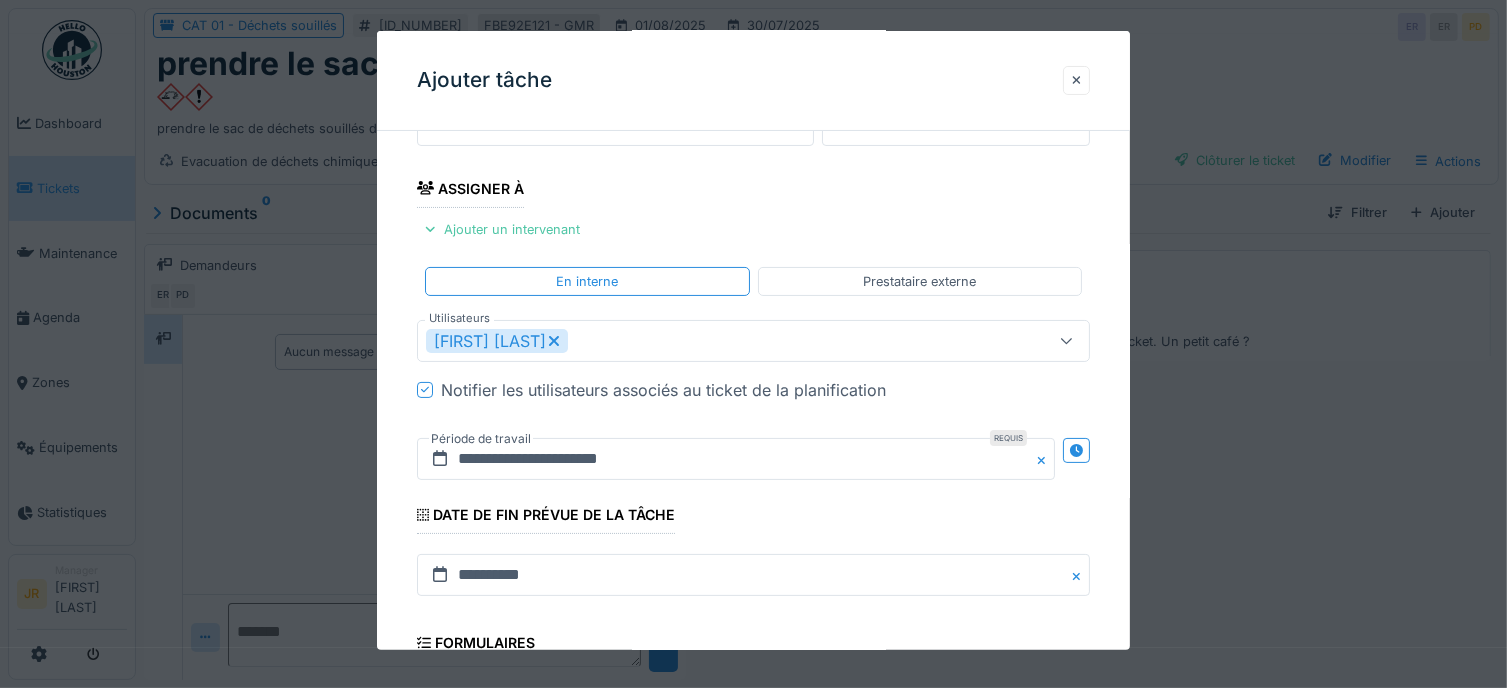 click on "**********" at bounding box center (754, 412) 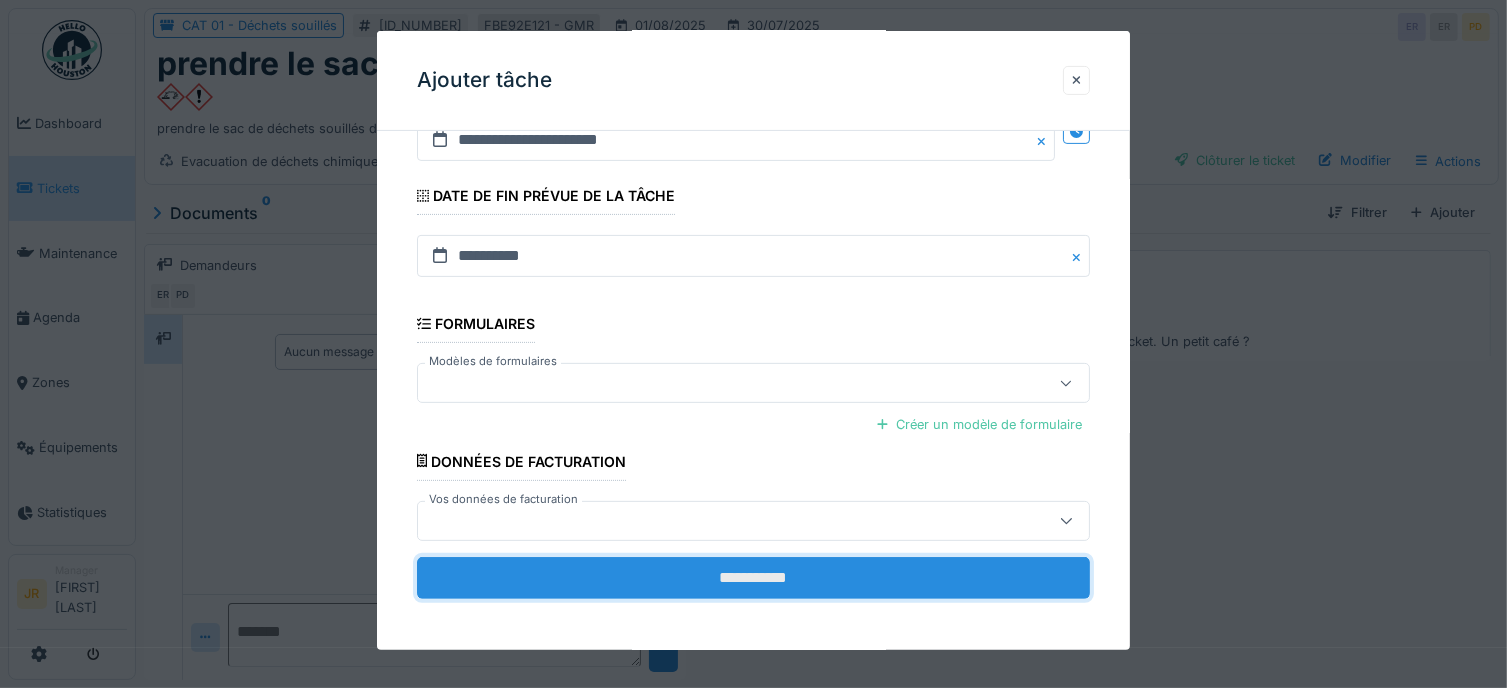 click on "**********" at bounding box center [754, 578] 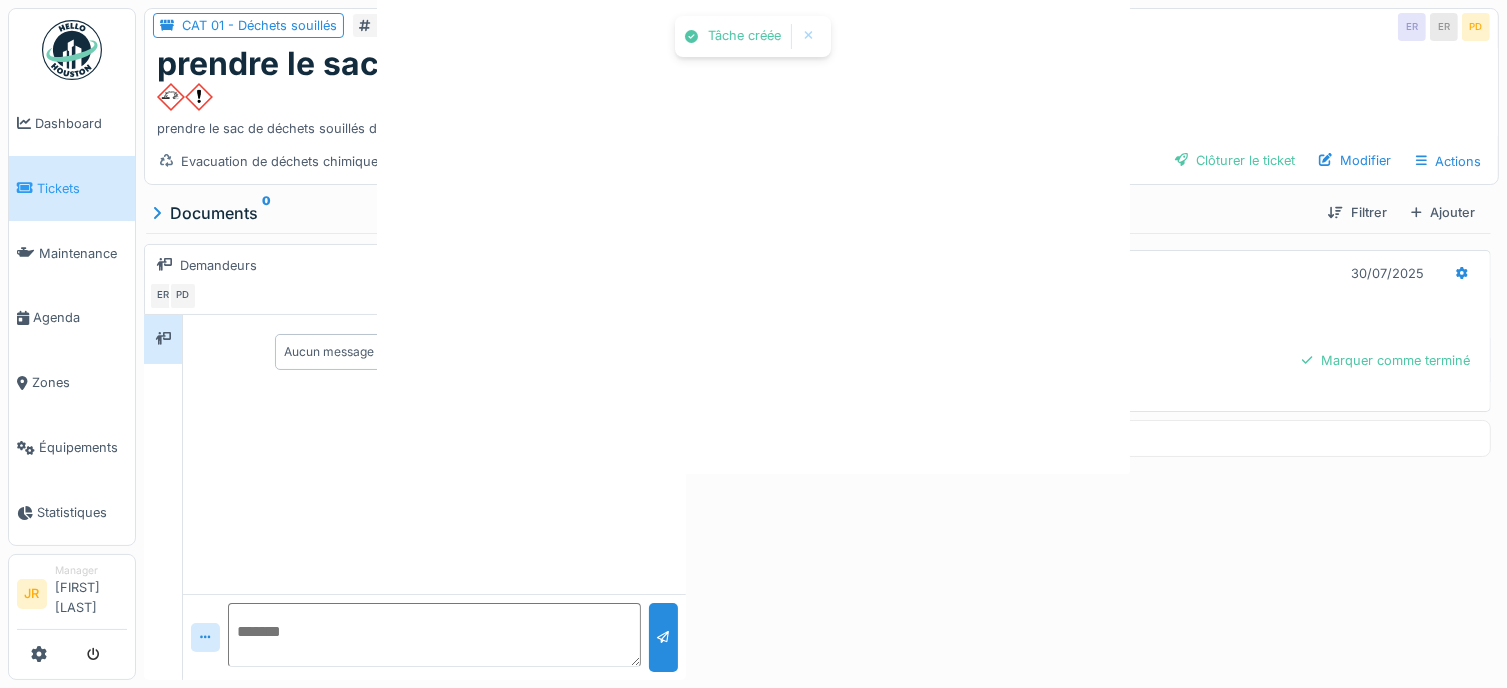 scroll, scrollTop: 0, scrollLeft: 0, axis: both 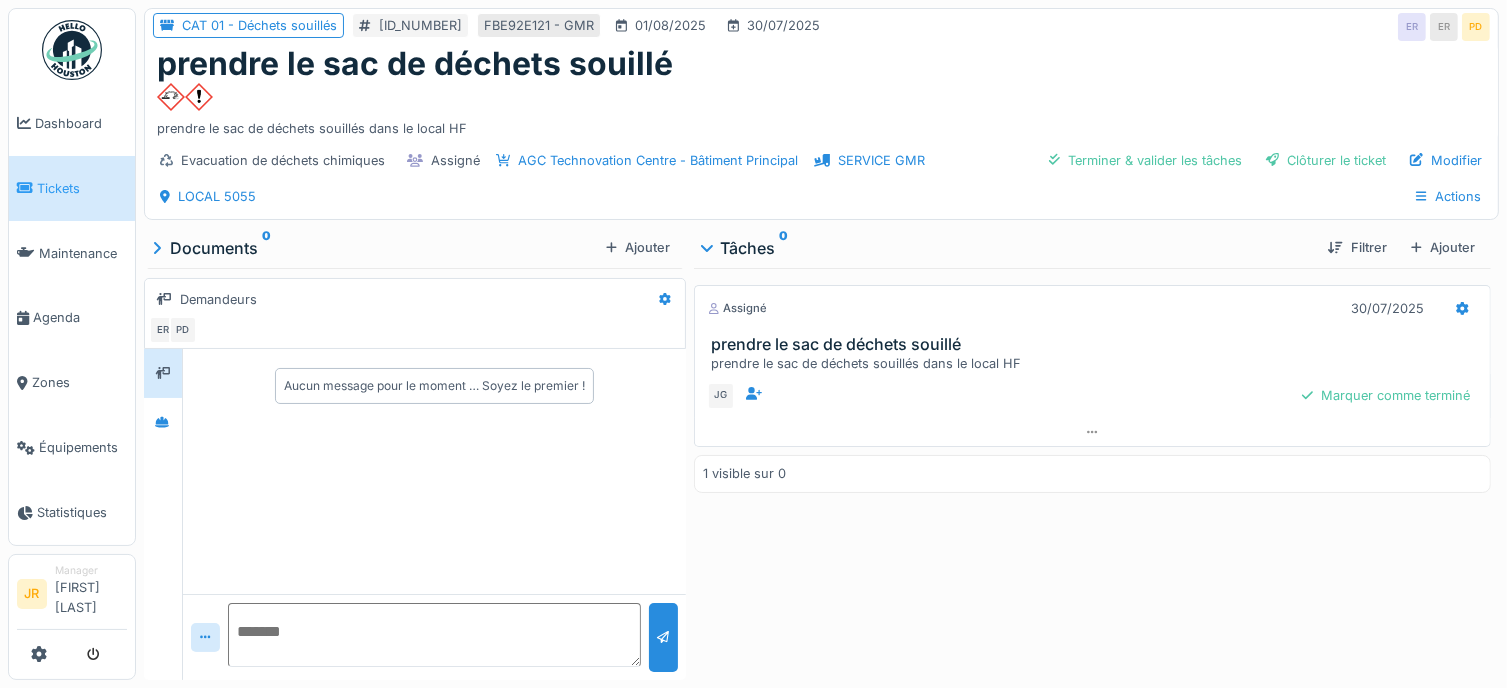 click at bounding box center [72, 50] 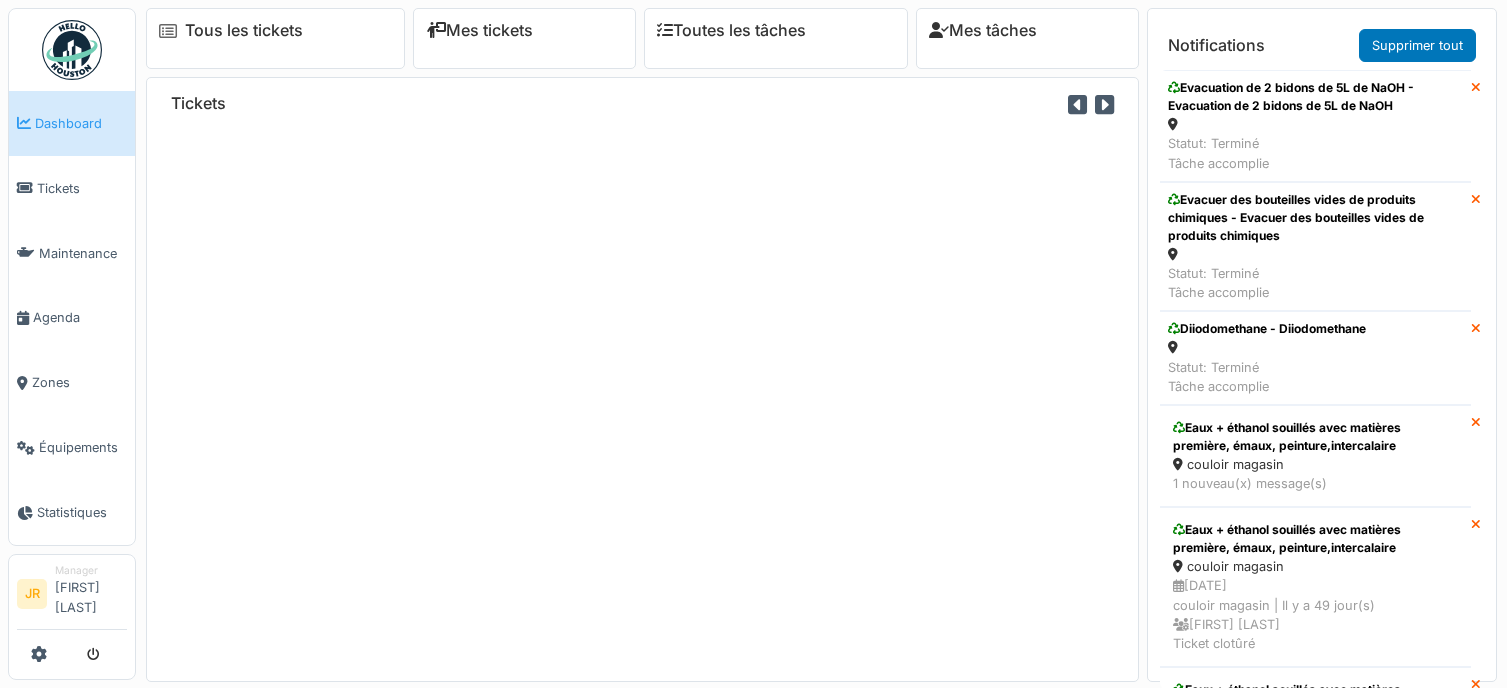 scroll, scrollTop: 0, scrollLeft: 0, axis: both 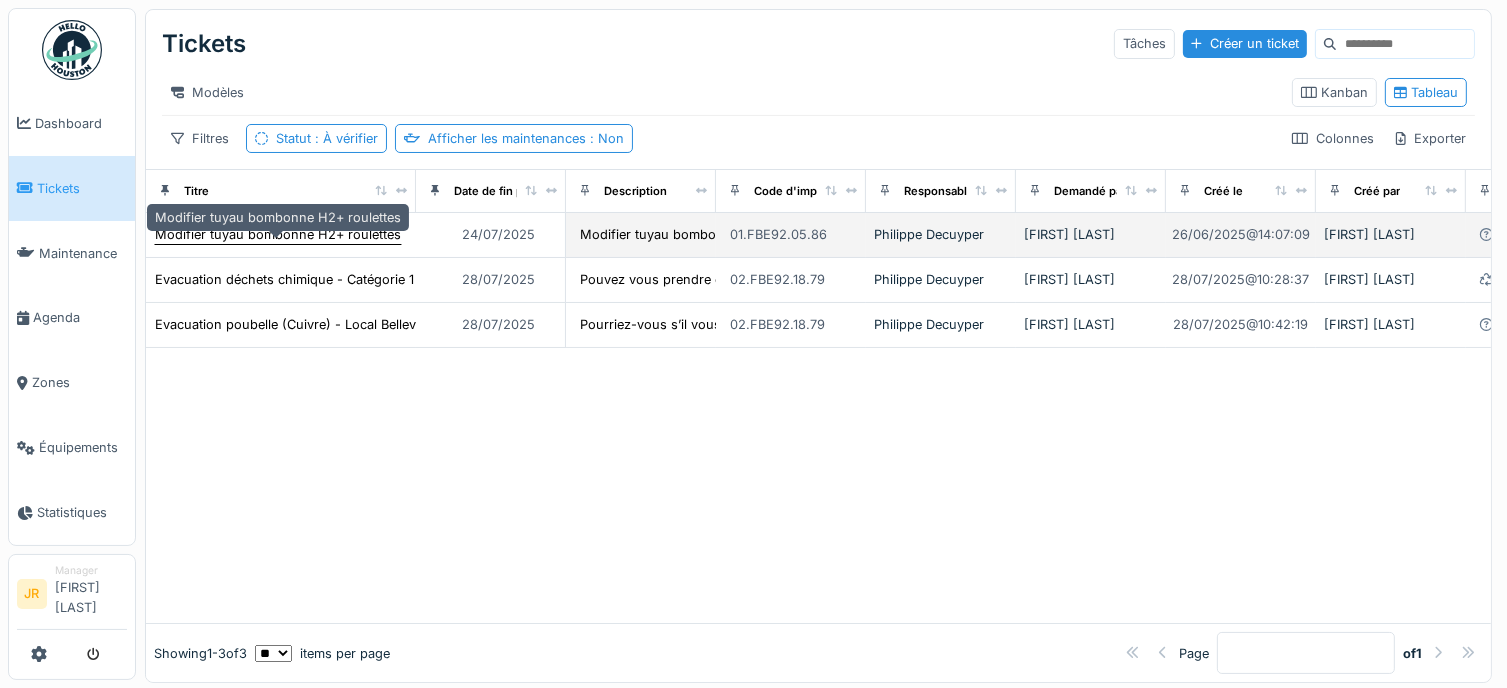 click on "Modifier tuyau bombonne H2+ roulettes" at bounding box center [278, 234] 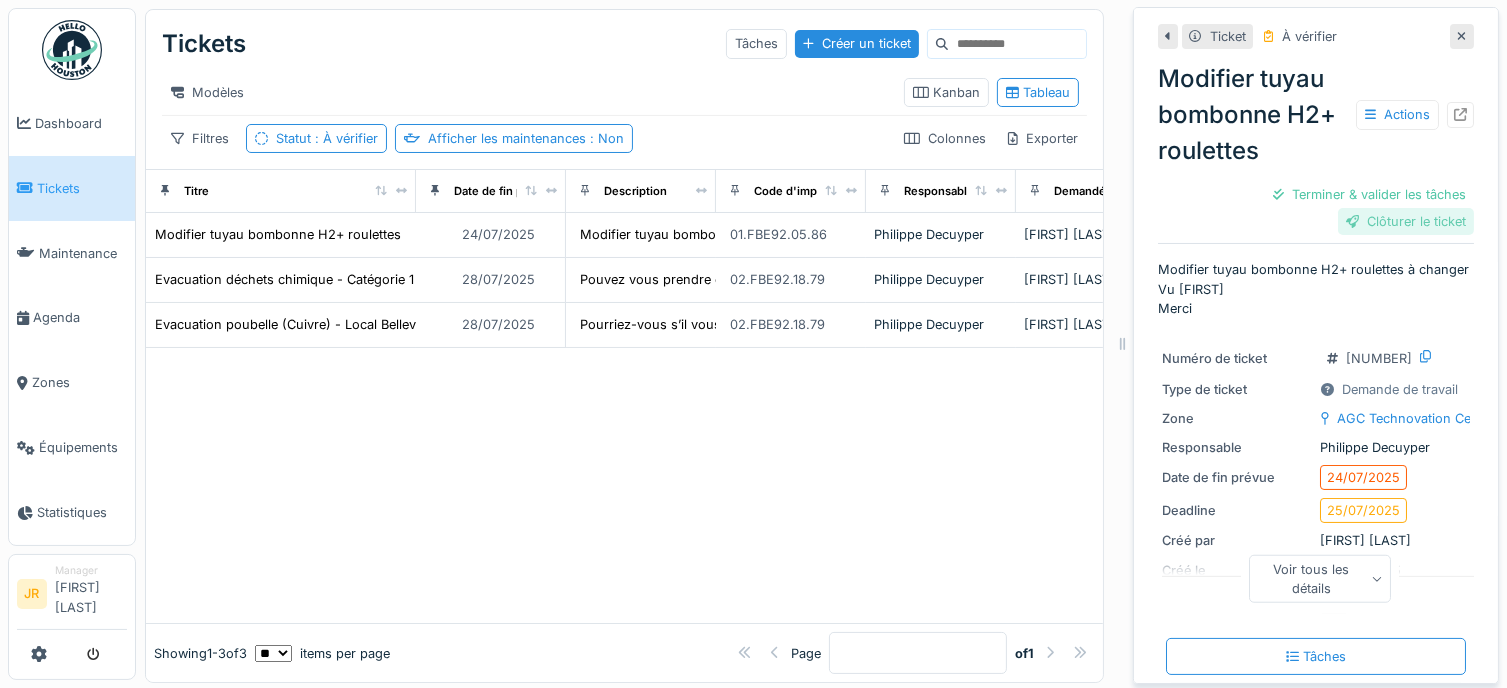 click on "Clôturer le ticket" at bounding box center (1406, 221) 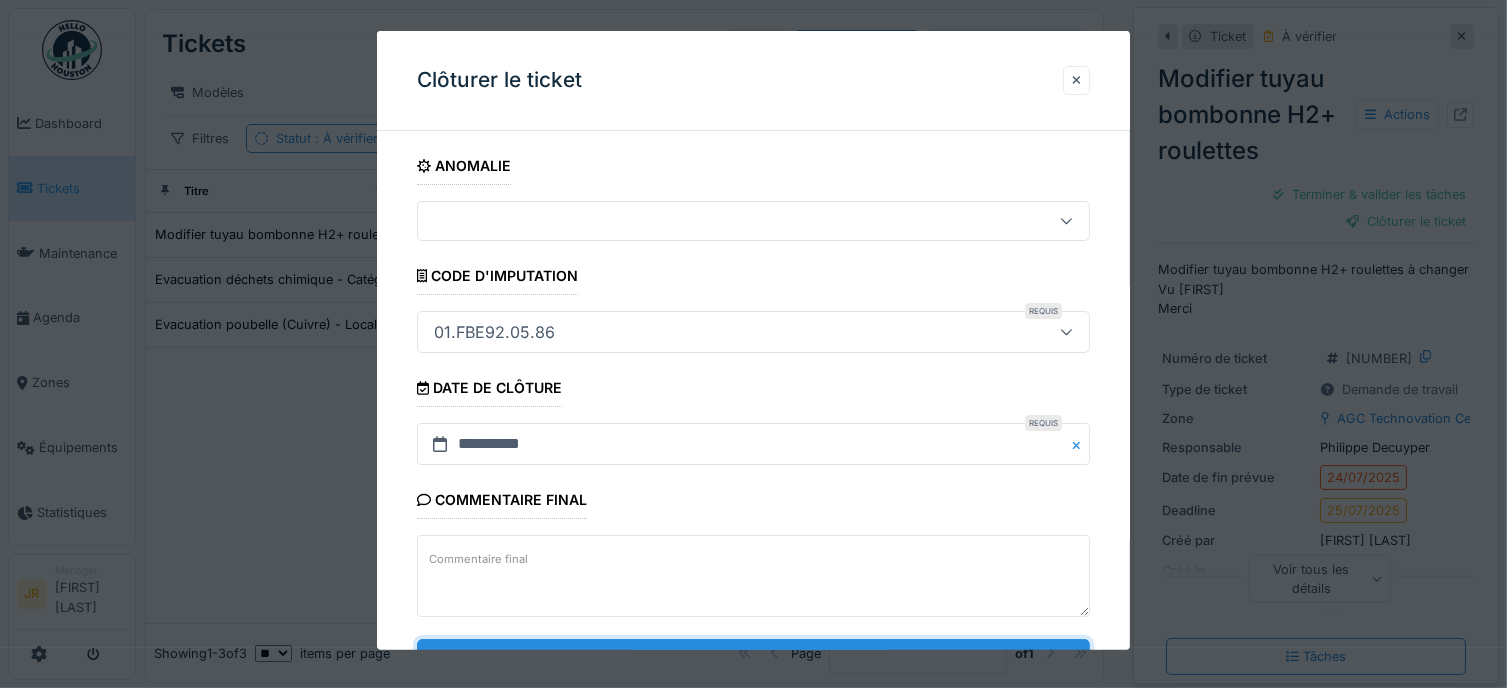 click on "**********" at bounding box center (754, 660) 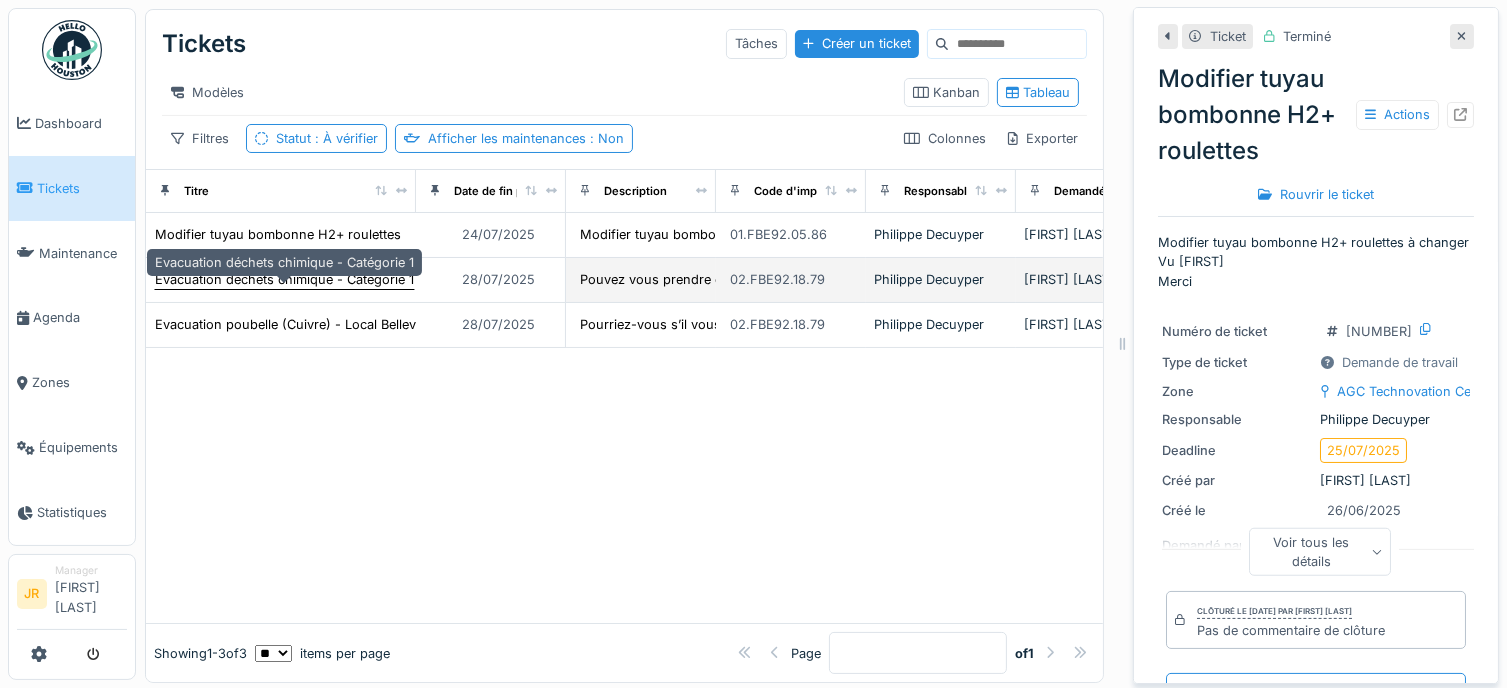click on "Evacuation déchets chimique - Catégorie 1" at bounding box center (284, 279) 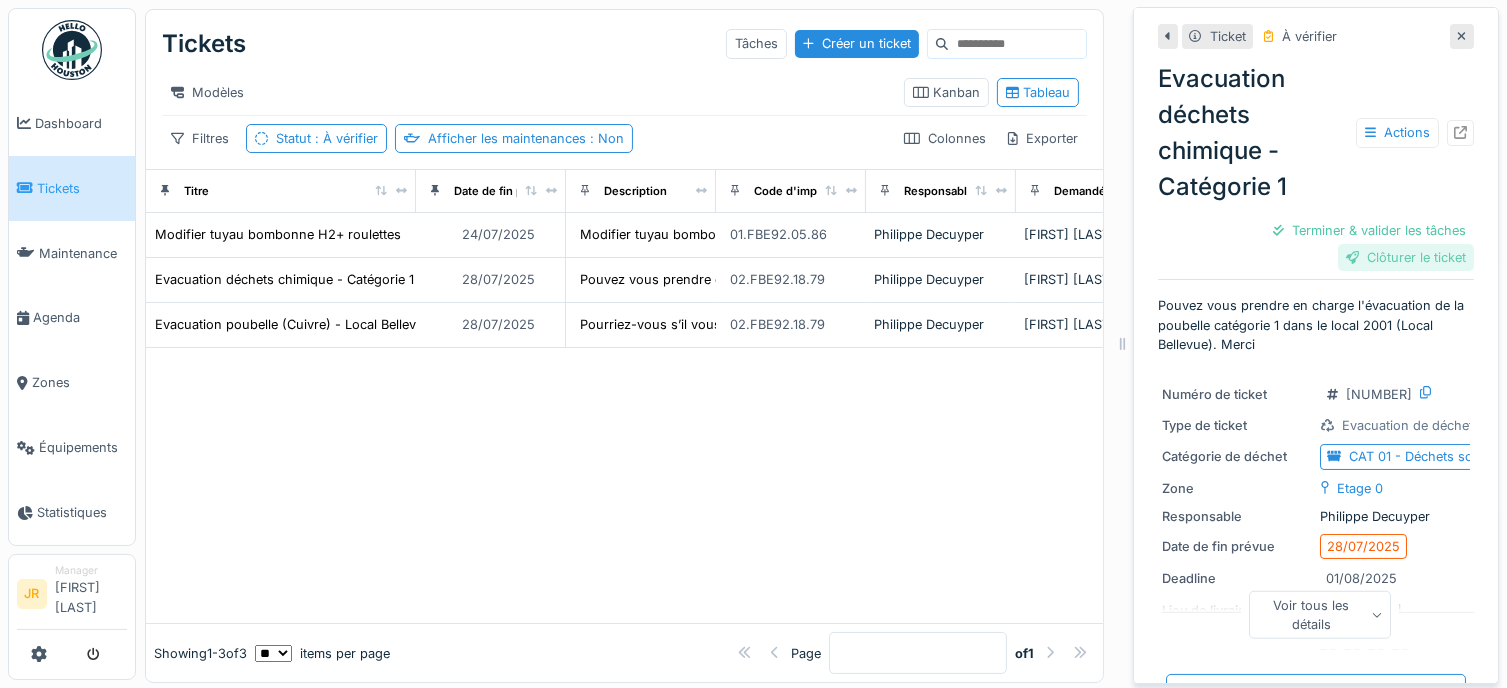 click on "Clôturer le ticket" at bounding box center (1406, 257) 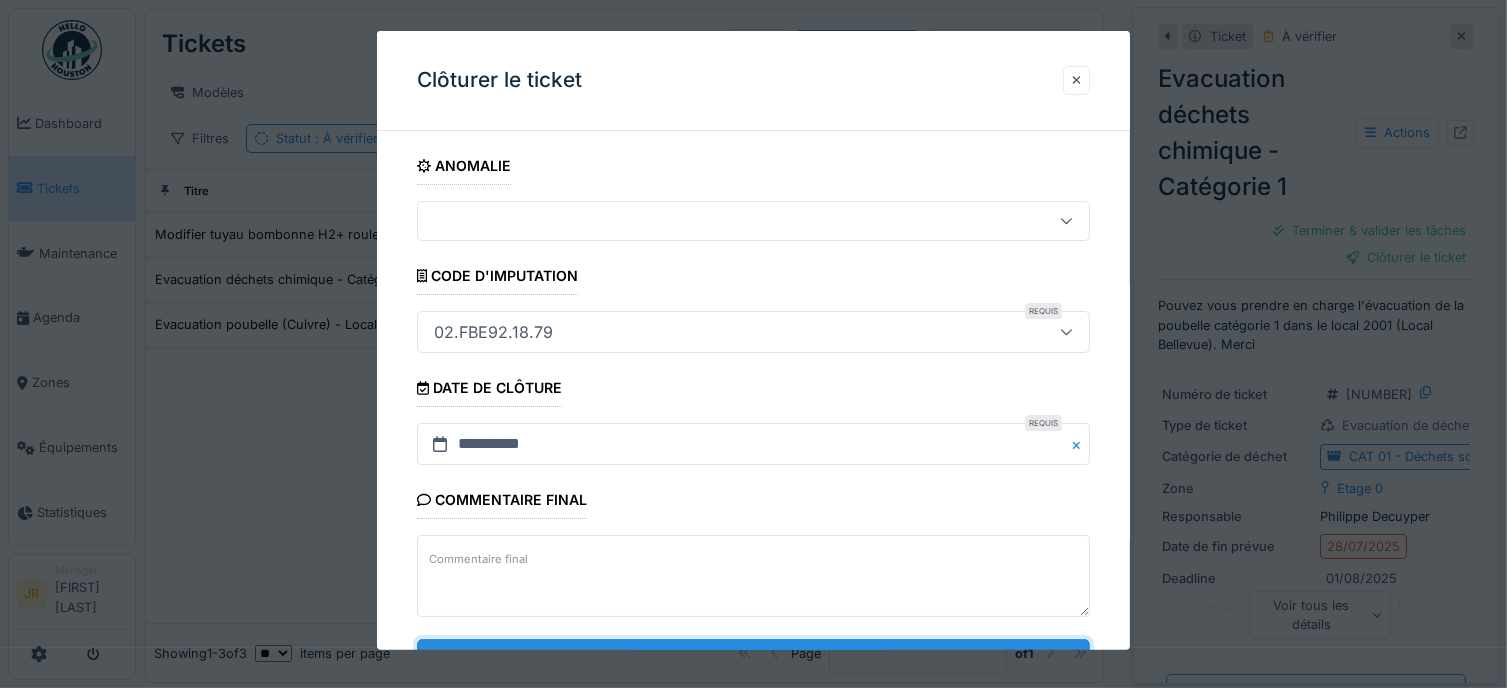 click on "**********" at bounding box center [754, 660] 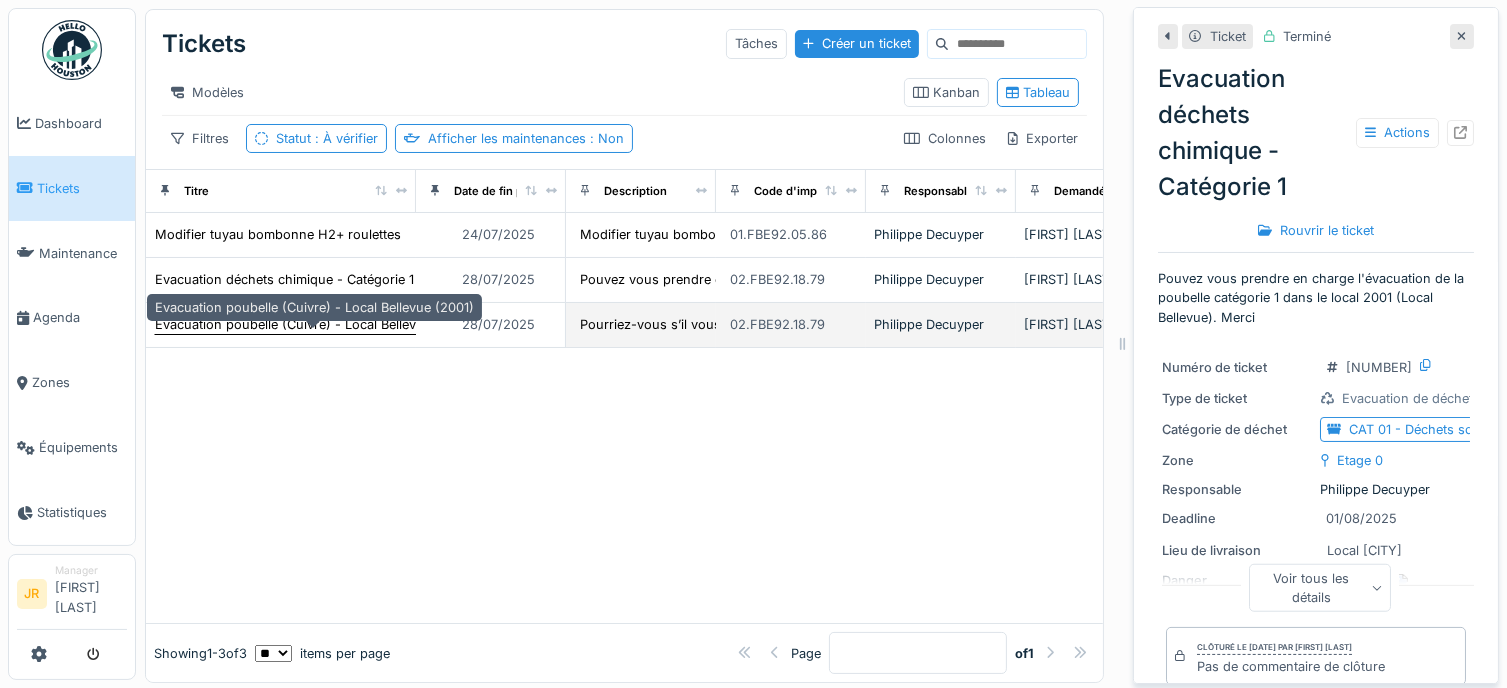 click on "Evacuation poubelle (Cuivre) - Local Bellevue (2001)" at bounding box center [314, 324] 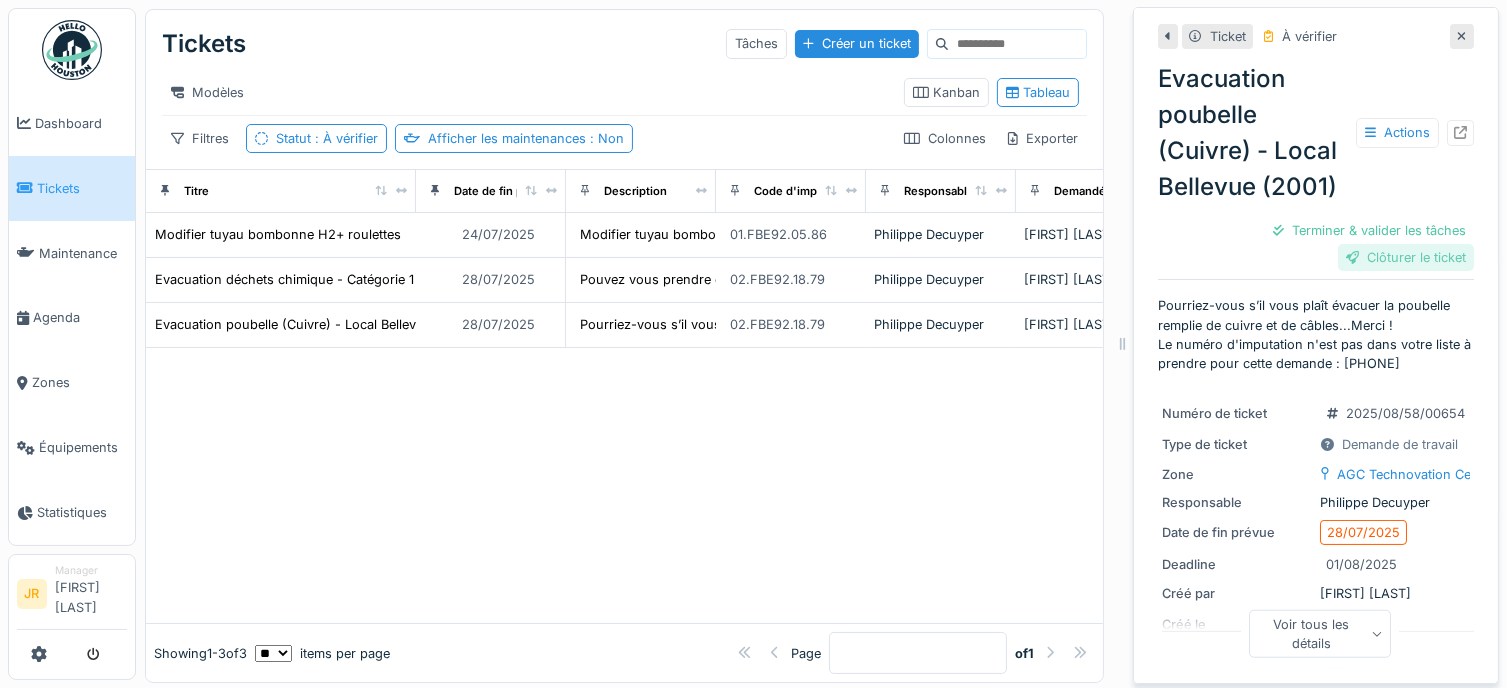 click on "Clôturer le ticket" at bounding box center (1406, 257) 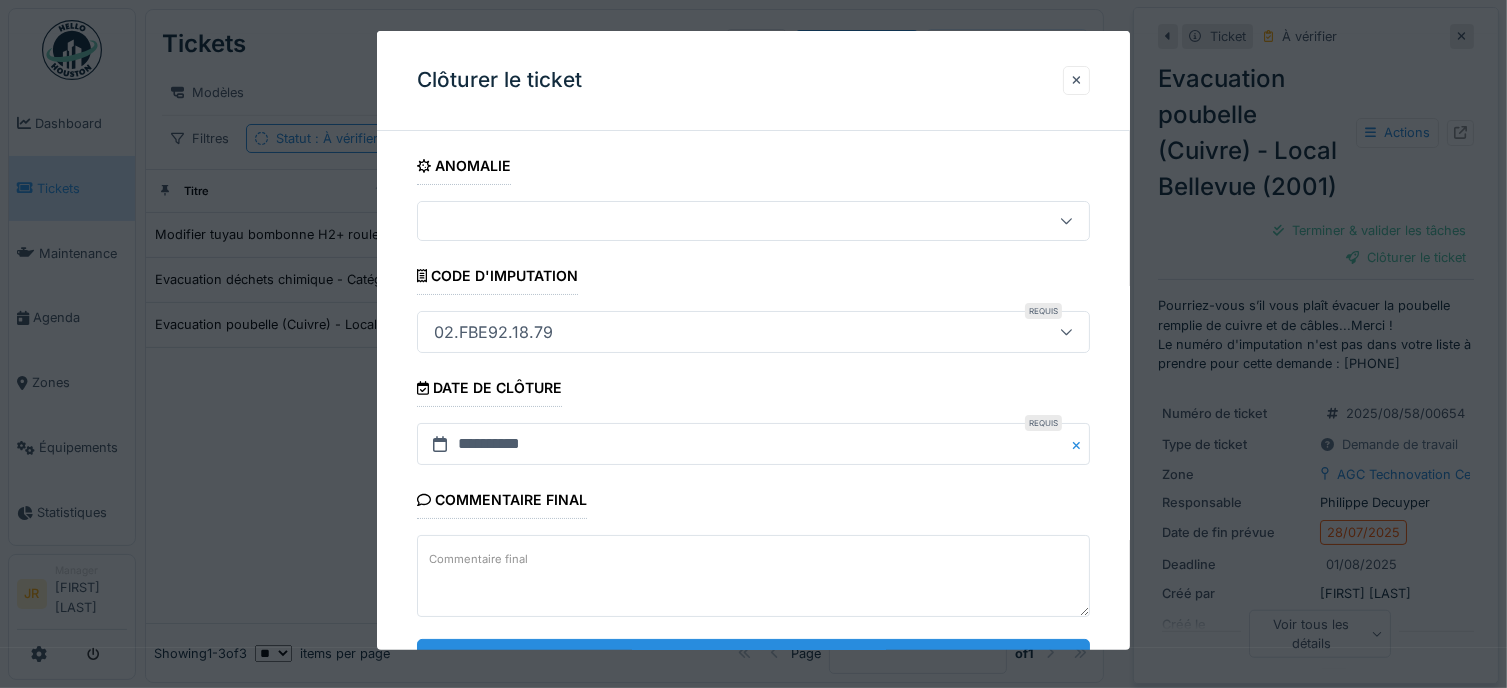 click on "**********" at bounding box center (754, 660) 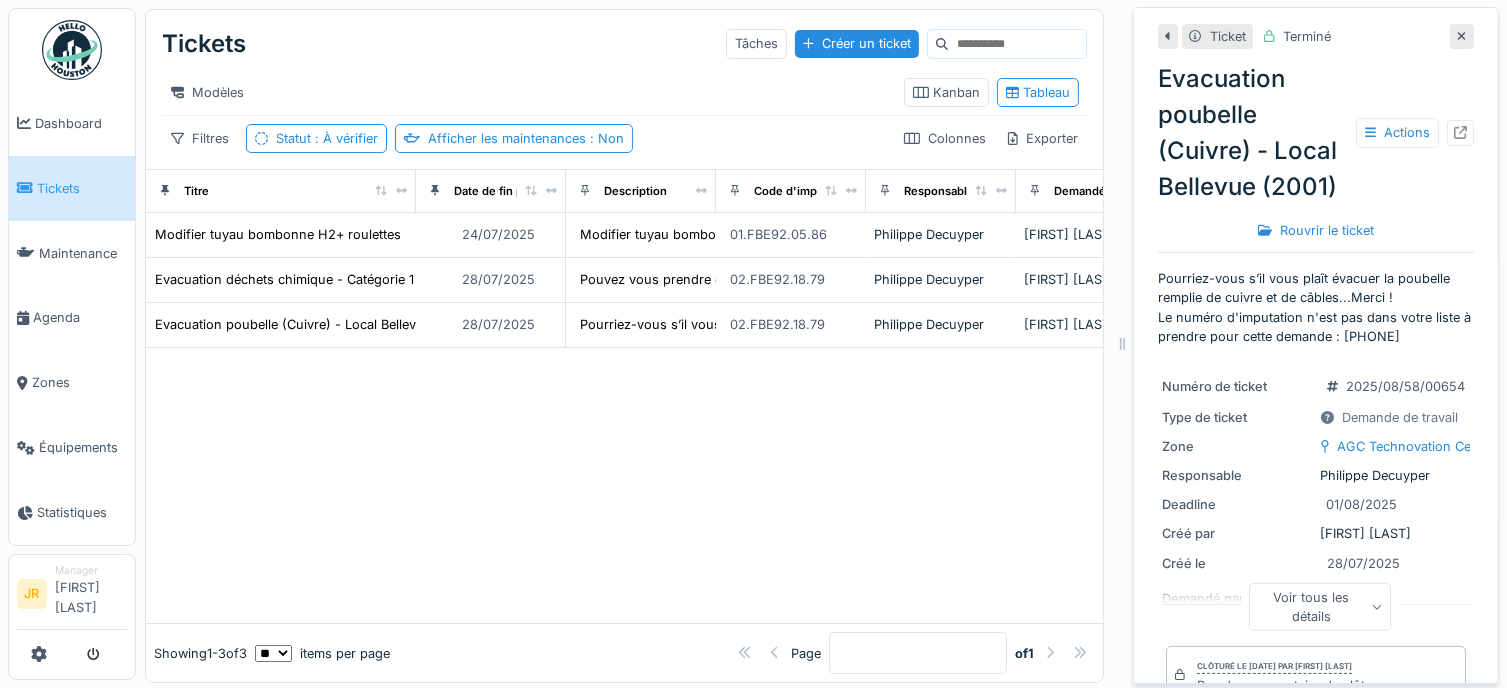 click at bounding box center (72, 50) 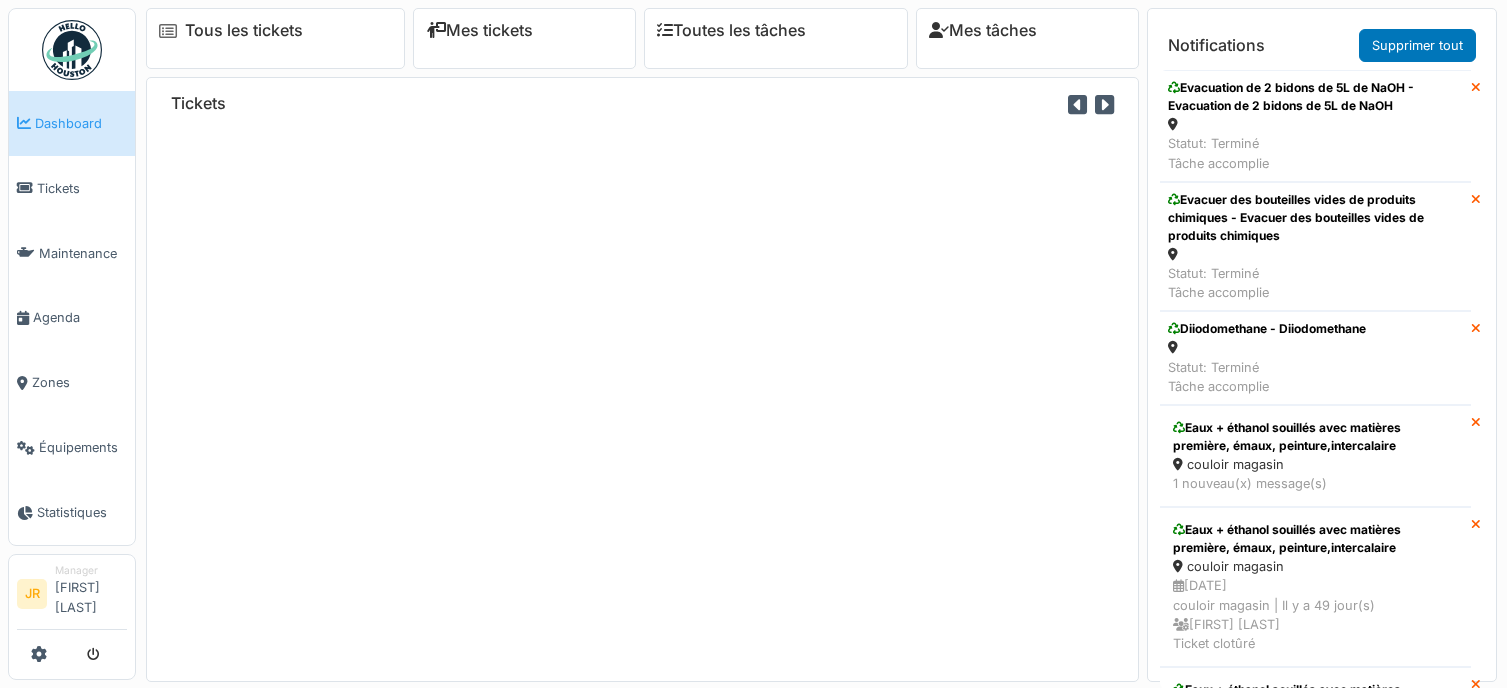 scroll, scrollTop: 0, scrollLeft: 0, axis: both 